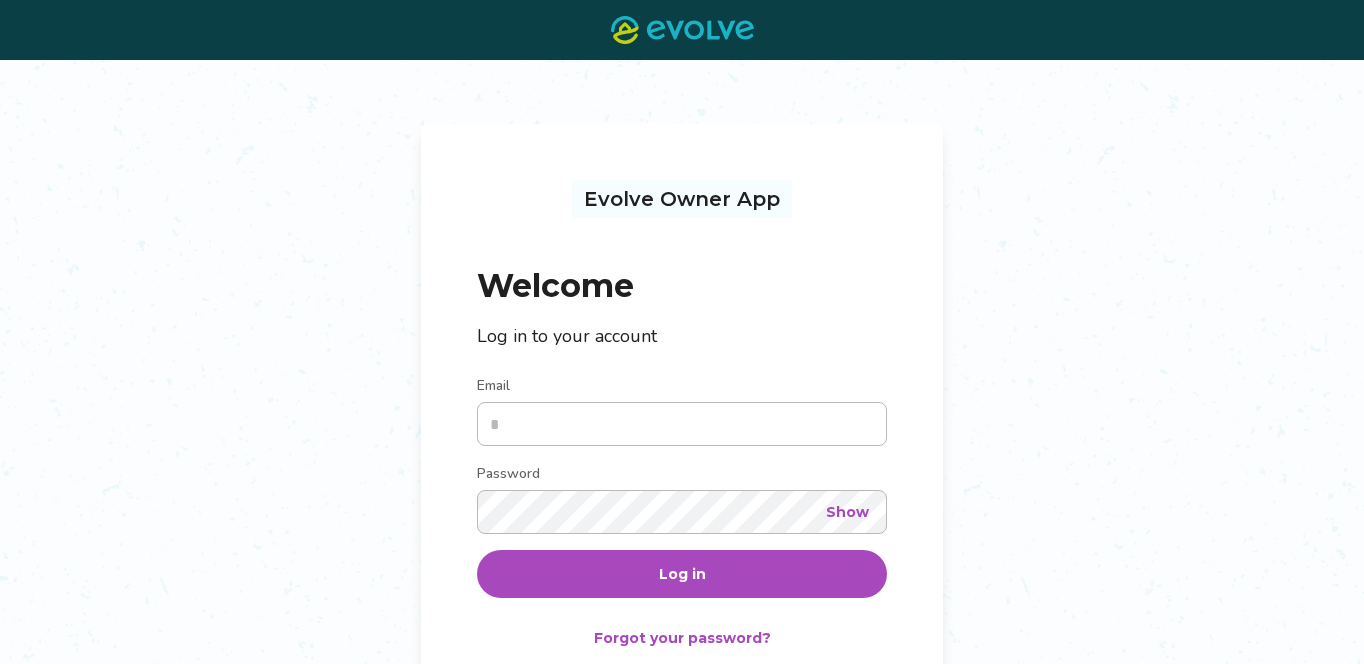 scroll, scrollTop: 0, scrollLeft: 0, axis: both 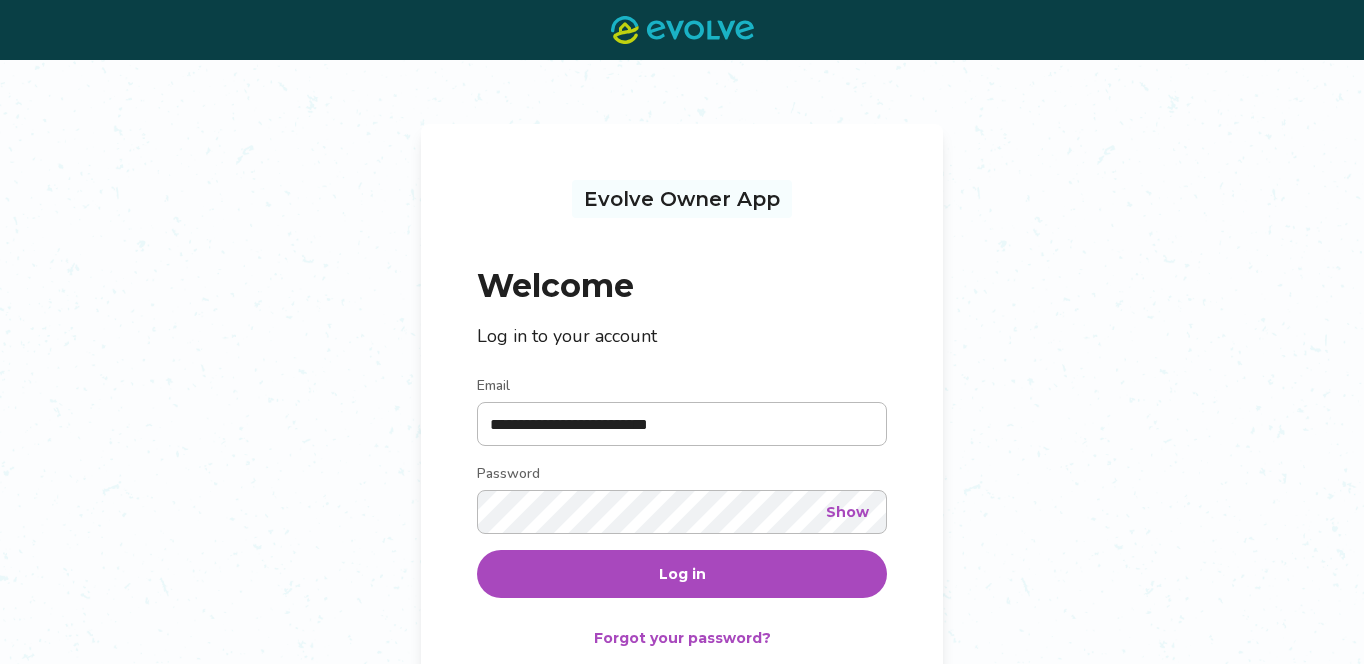 click on "Log in" at bounding box center [682, 574] 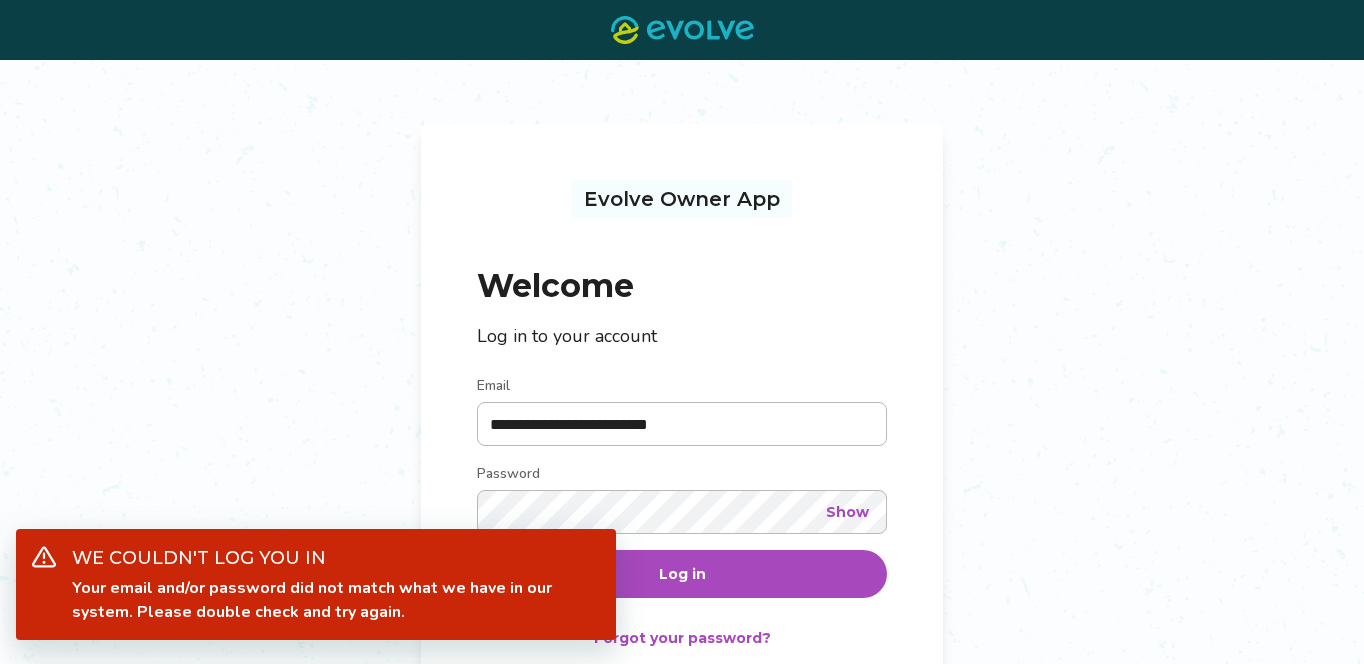 click on "Show" at bounding box center [847, 512] 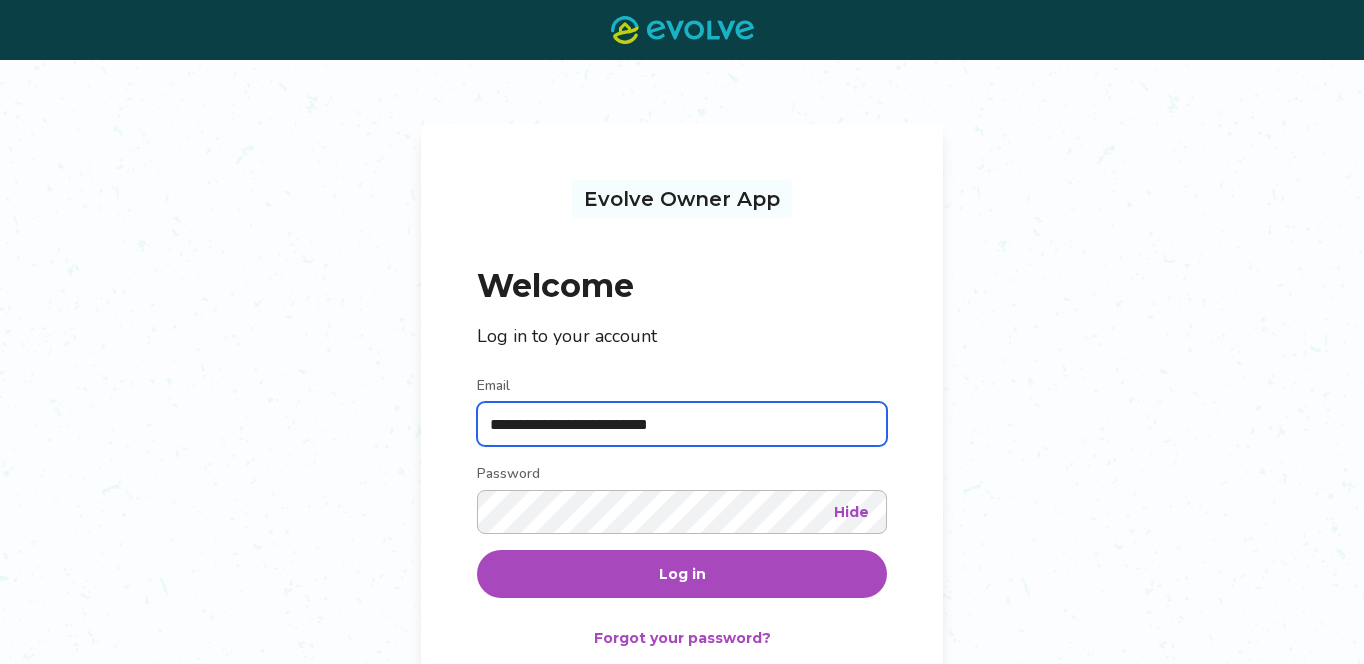 click on "**********" at bounding box center (682, 424) 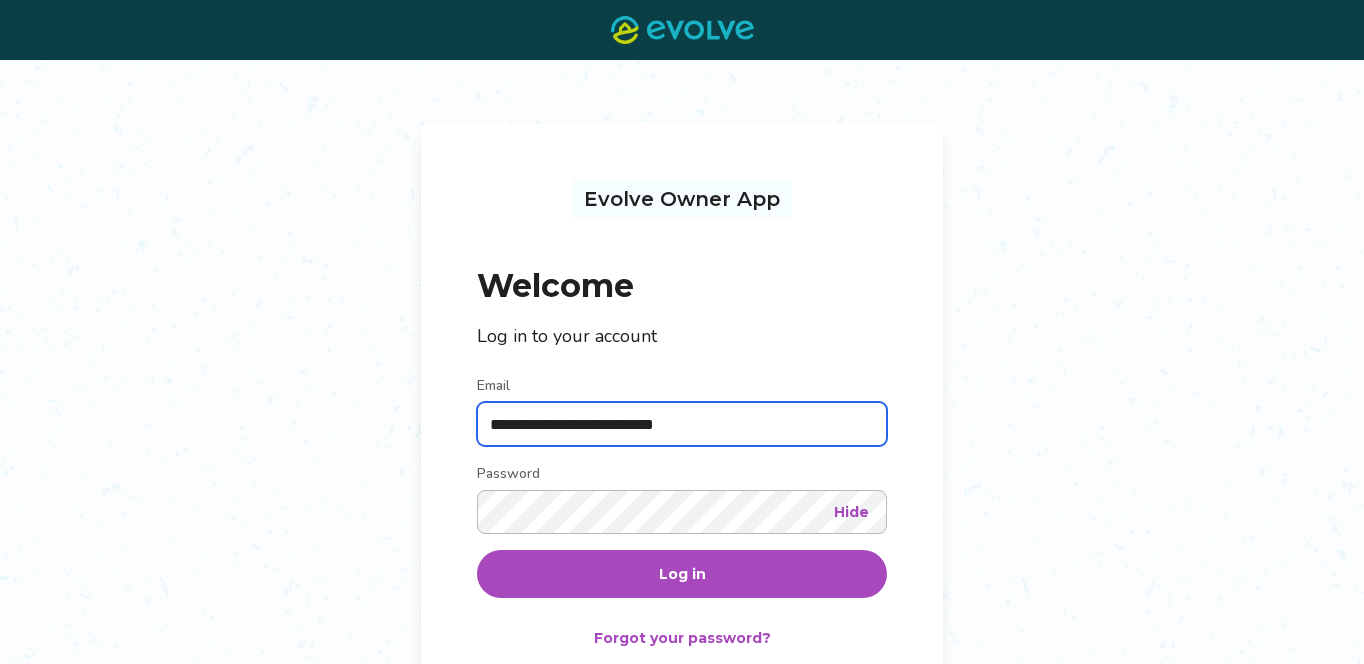 type on "**********" 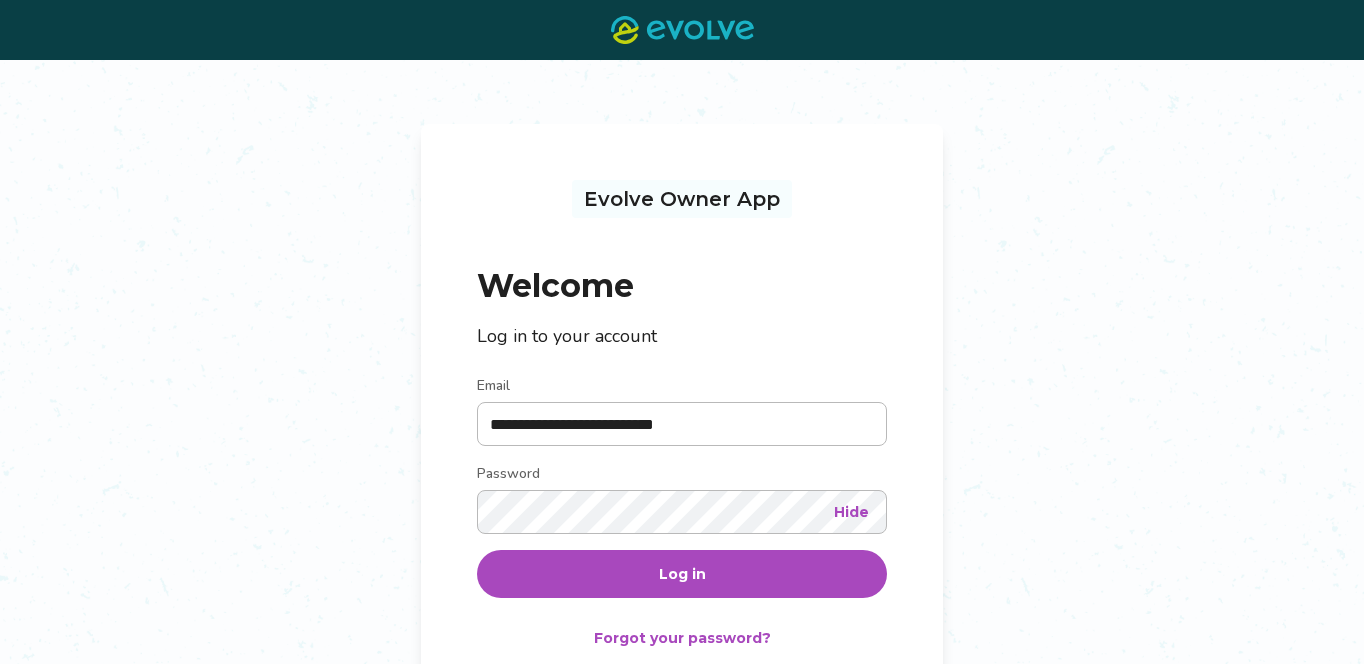 click on "Log in" at bounding box center (682, 574) 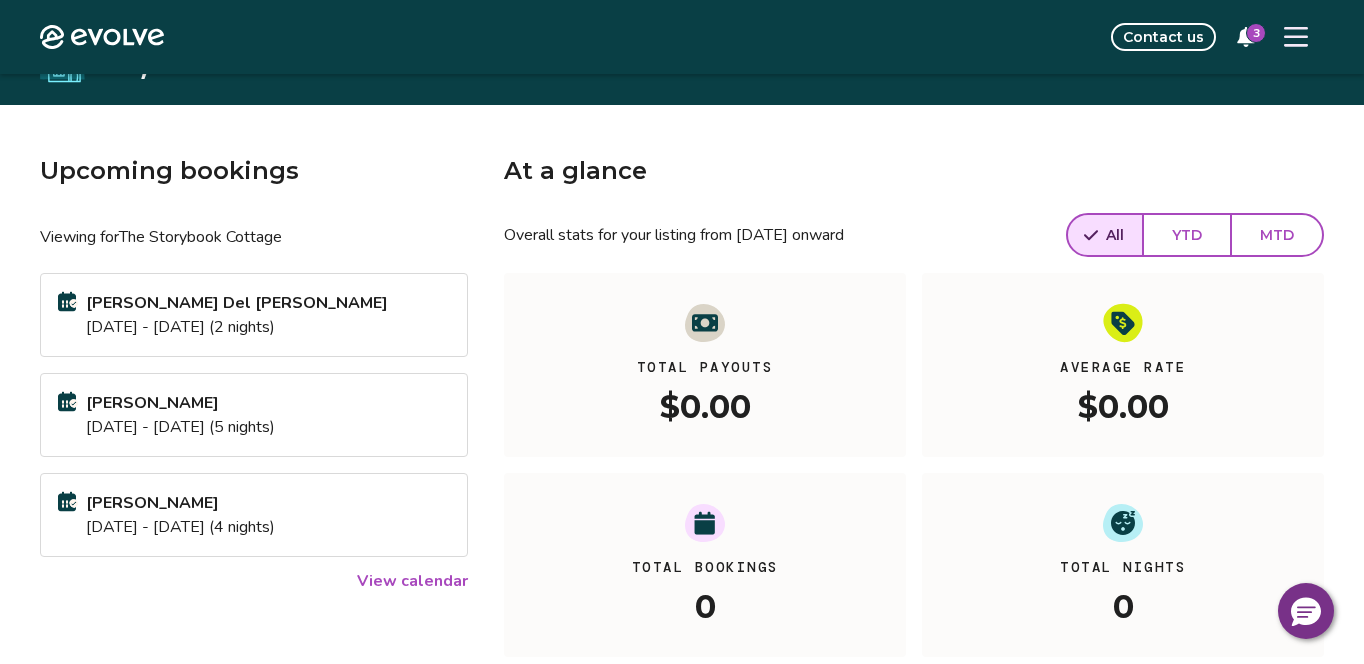 scroll, scrollTop: 0, scrollLeft: 0, axis: both 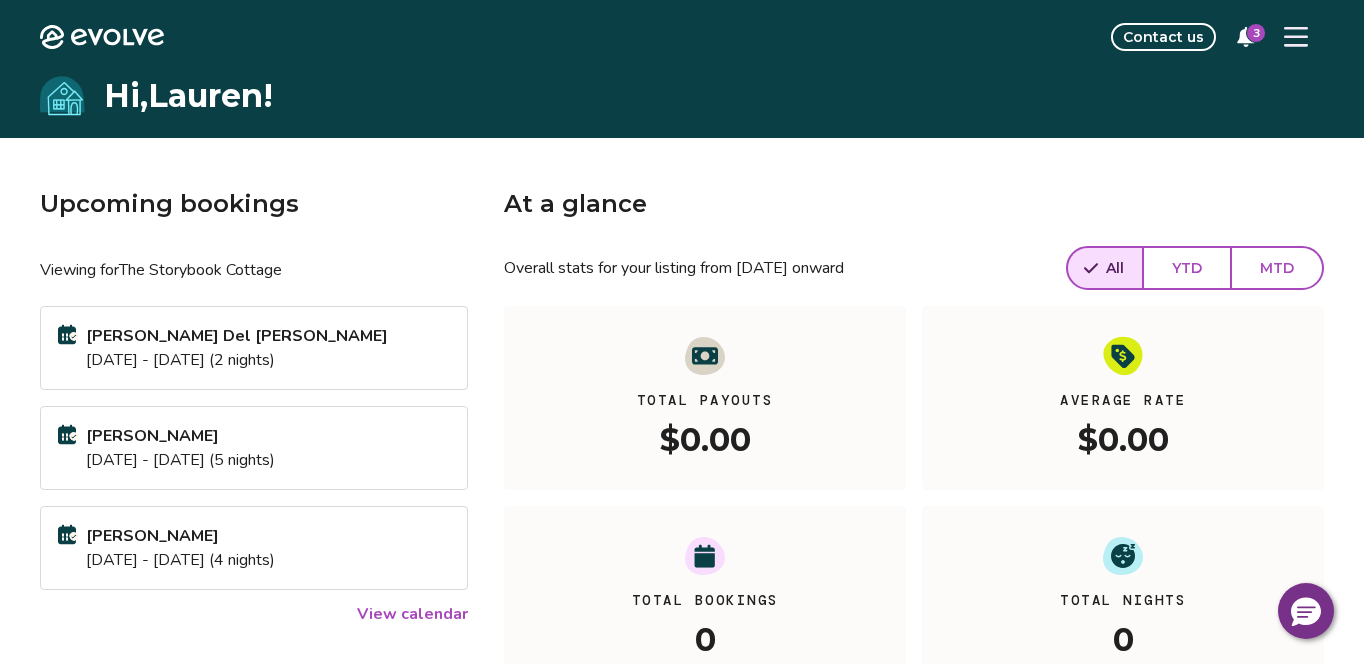 click on "3" at bounding box center (1256, 33) 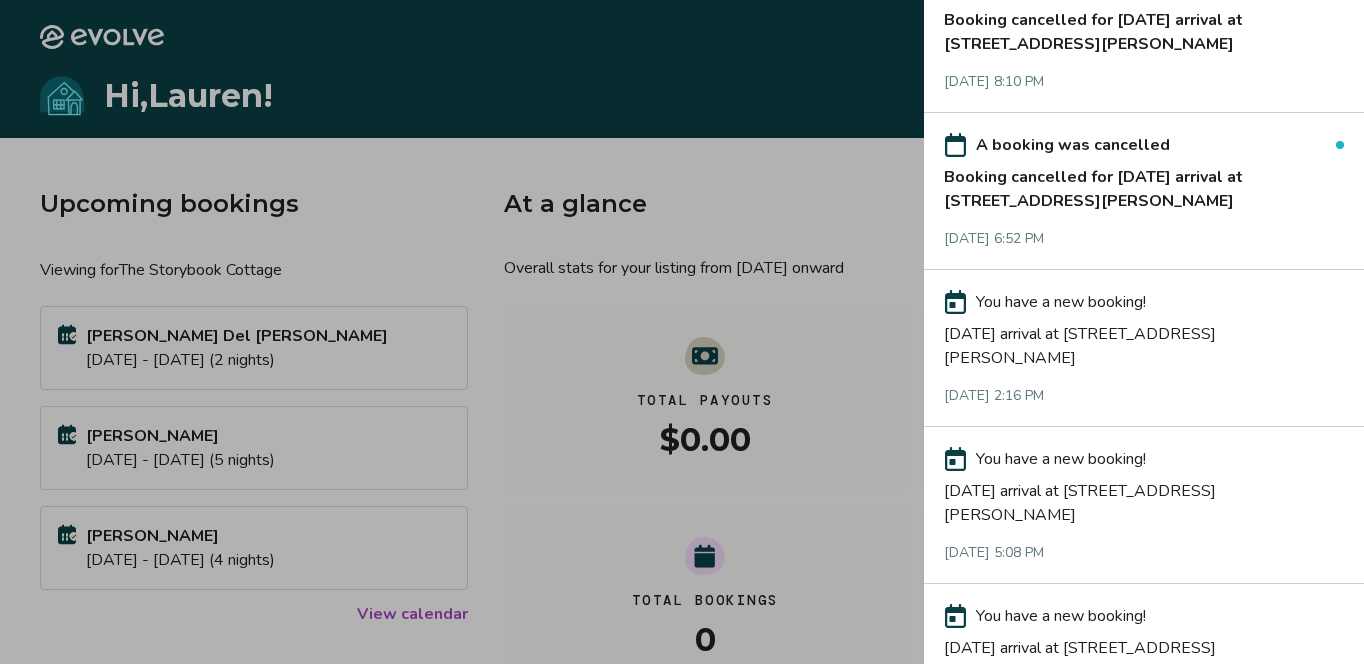 scroll, scrollTop: 0, scrollLeft: 0, axis: both 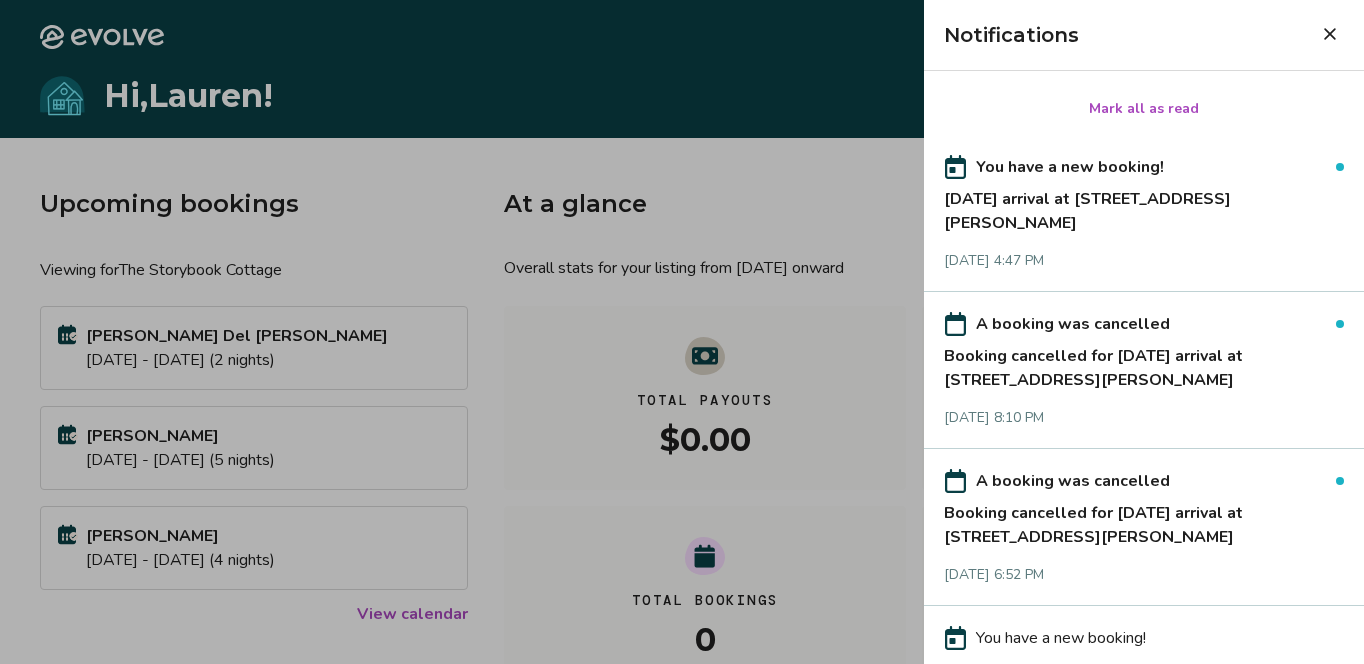 click 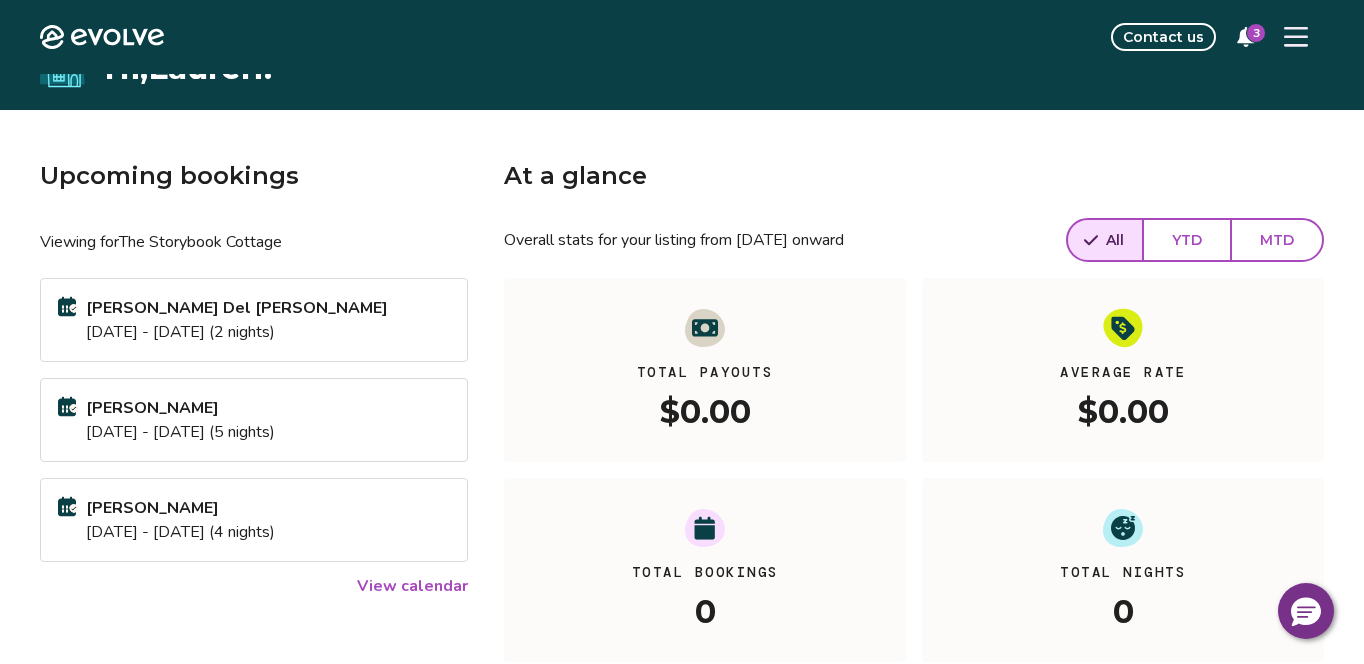 scroll, scrollTop: 0, scrollLeft: 0, axis: both 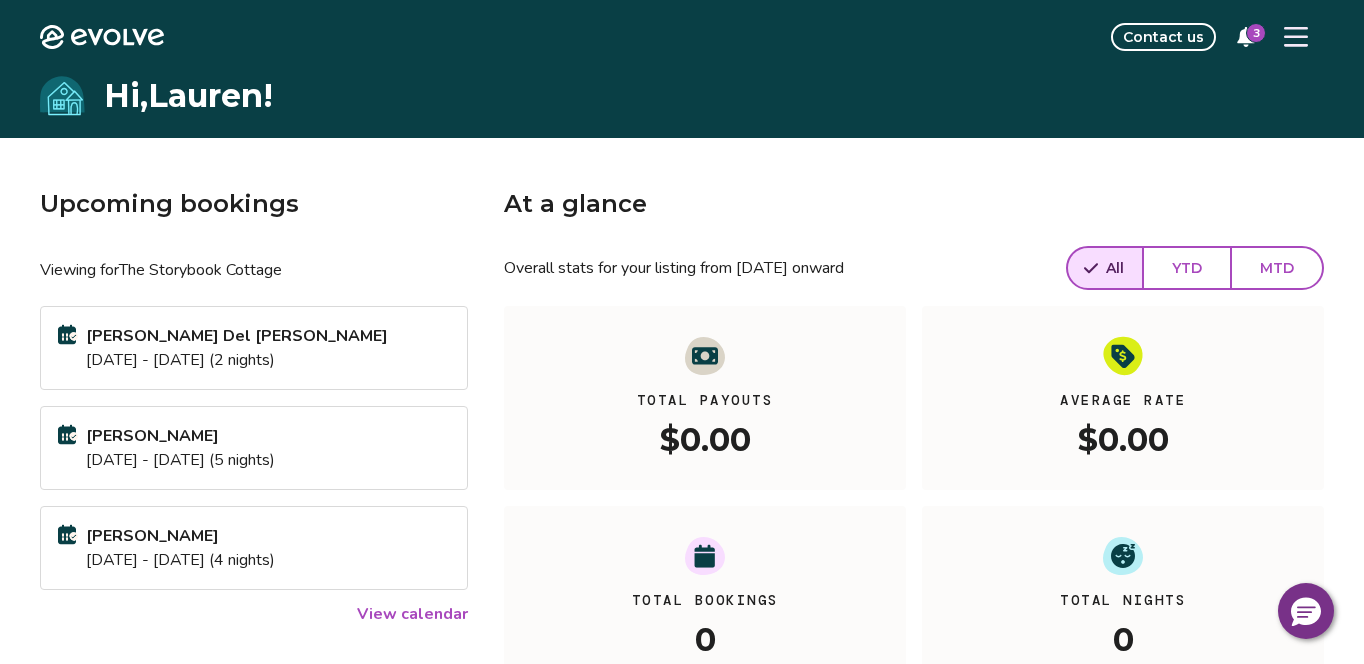 click on "3" at bounding box center [1256, 33] 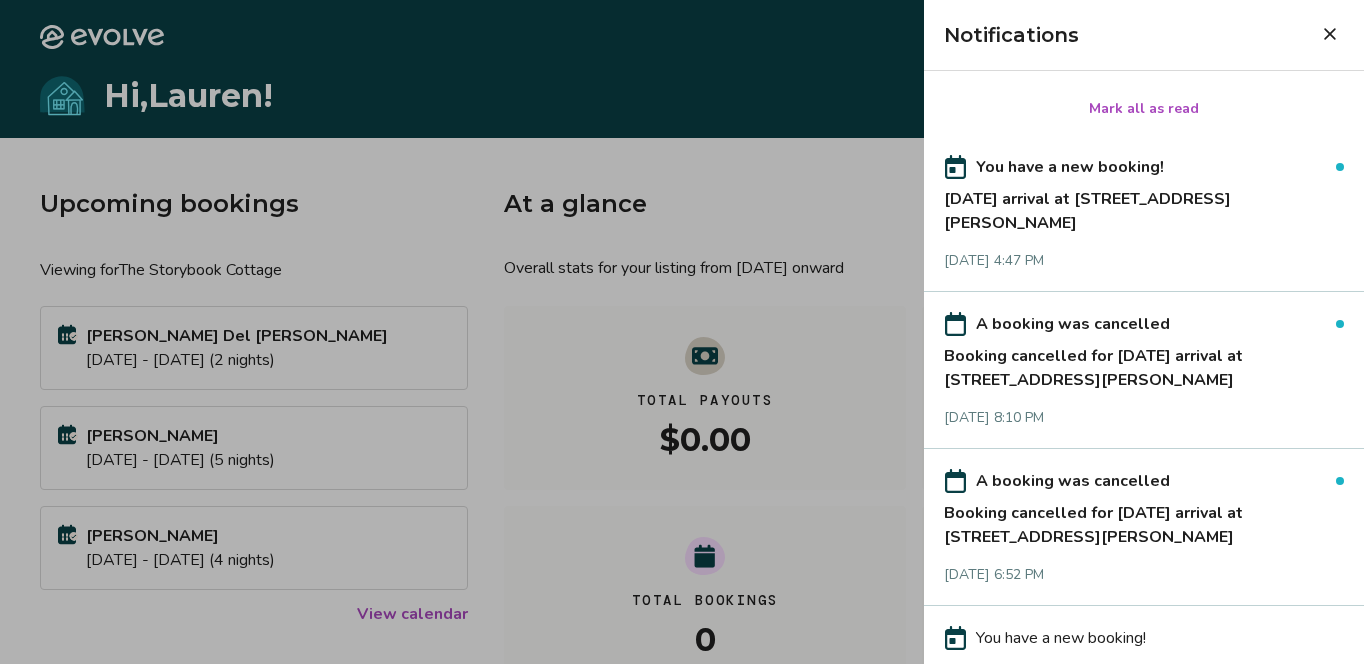 click 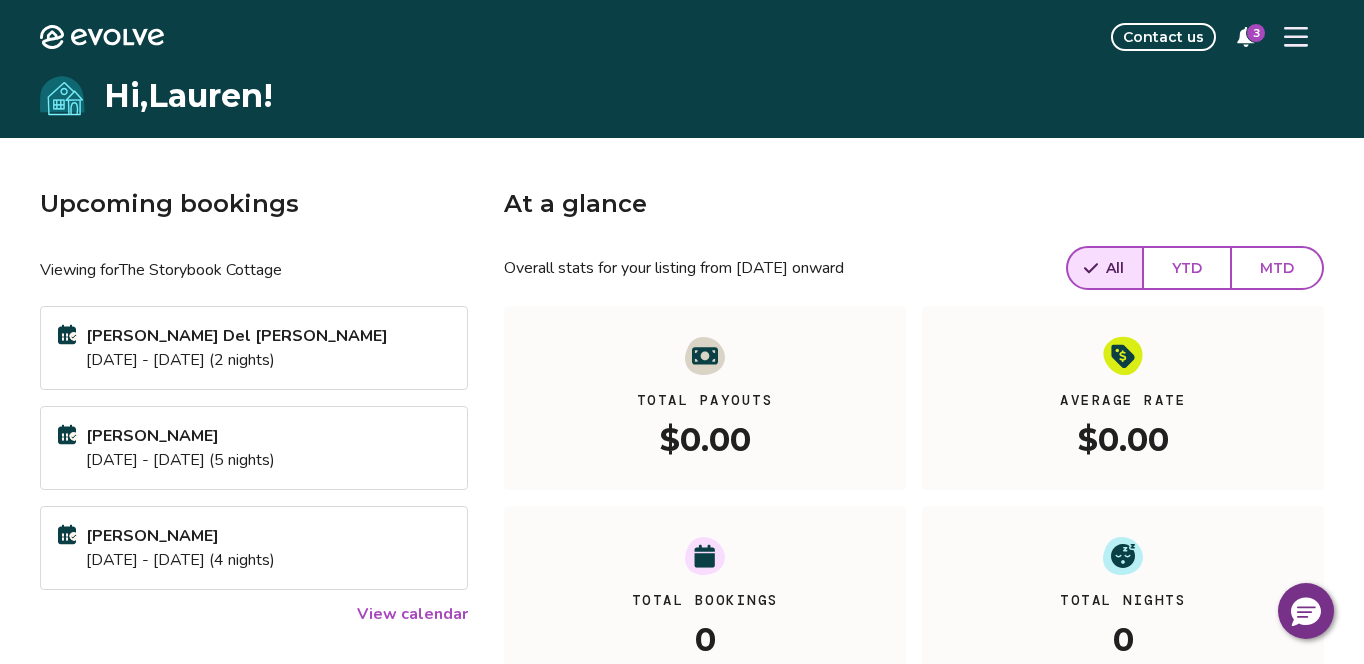 click 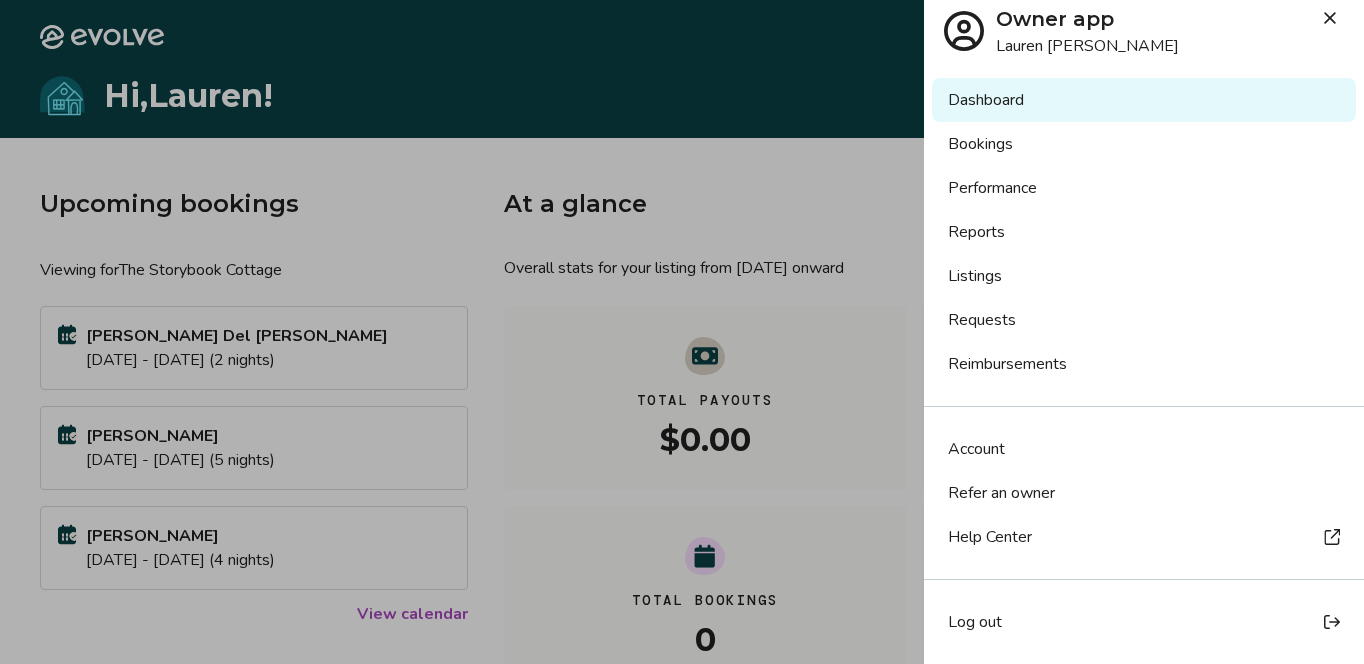 scroll, scrollTop: 0, scrollLeft: 0, axis: both 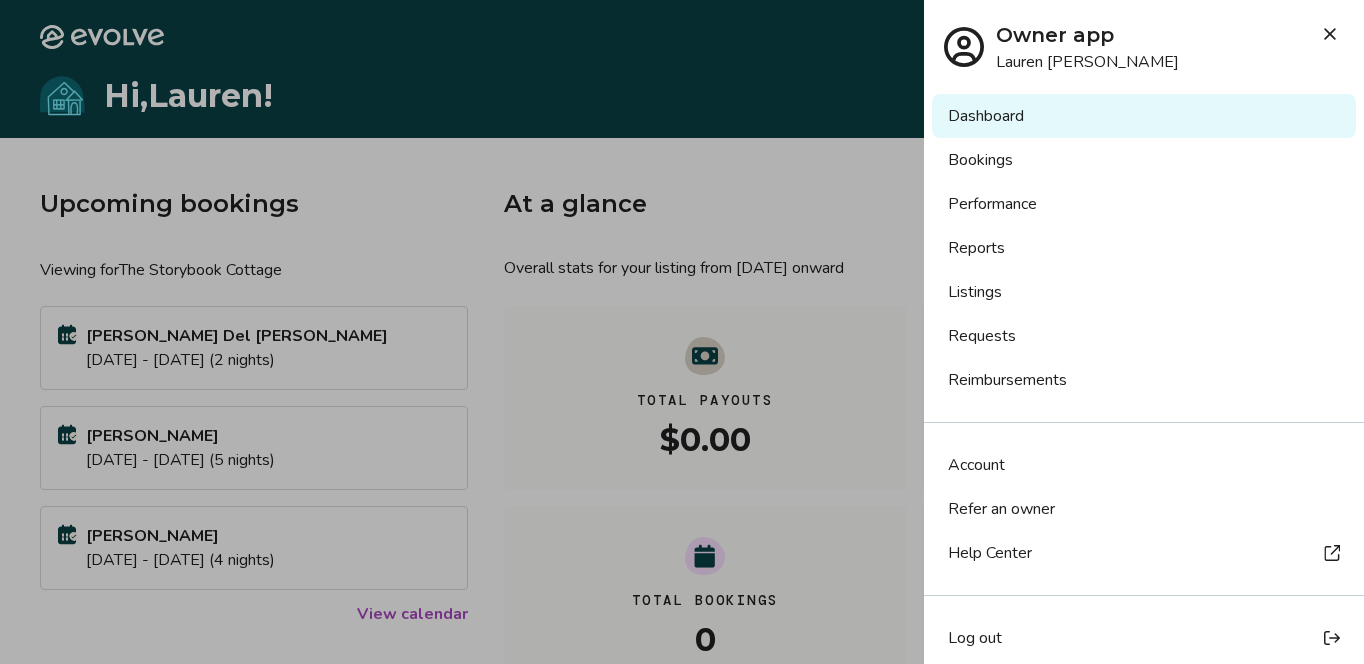 click 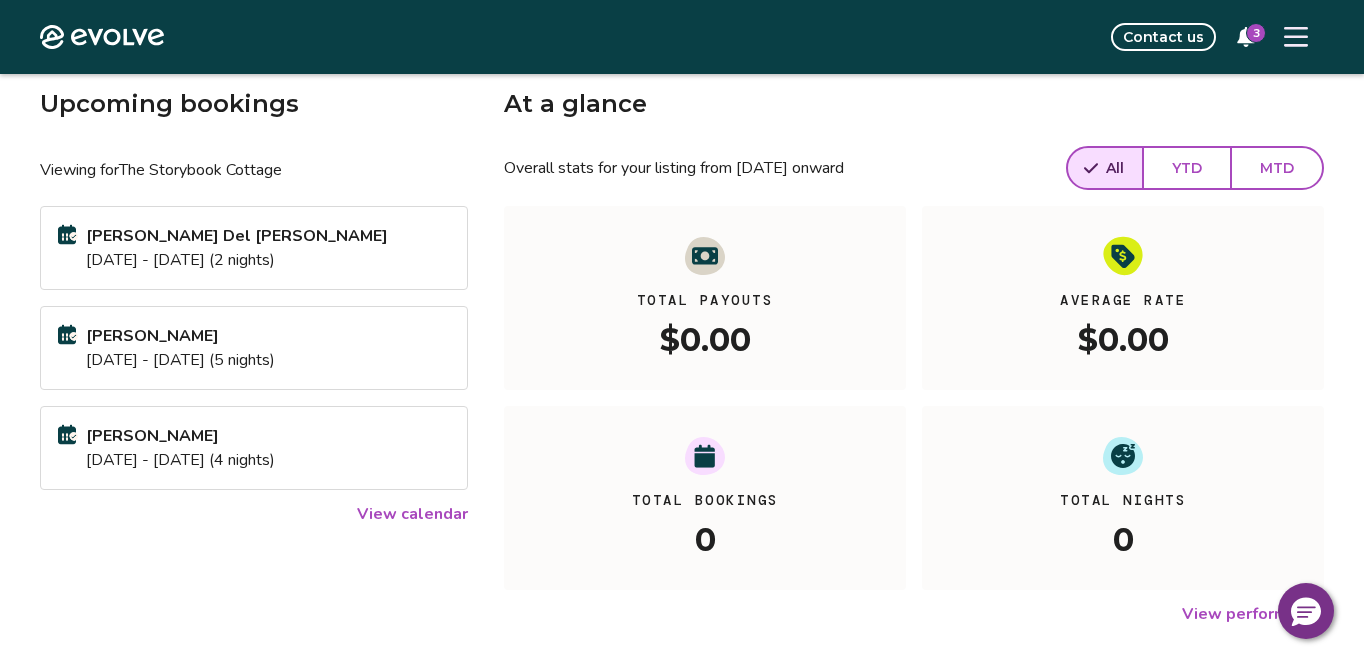 scroll, scrollTop: 0, scrollLeft: 0, axis: both 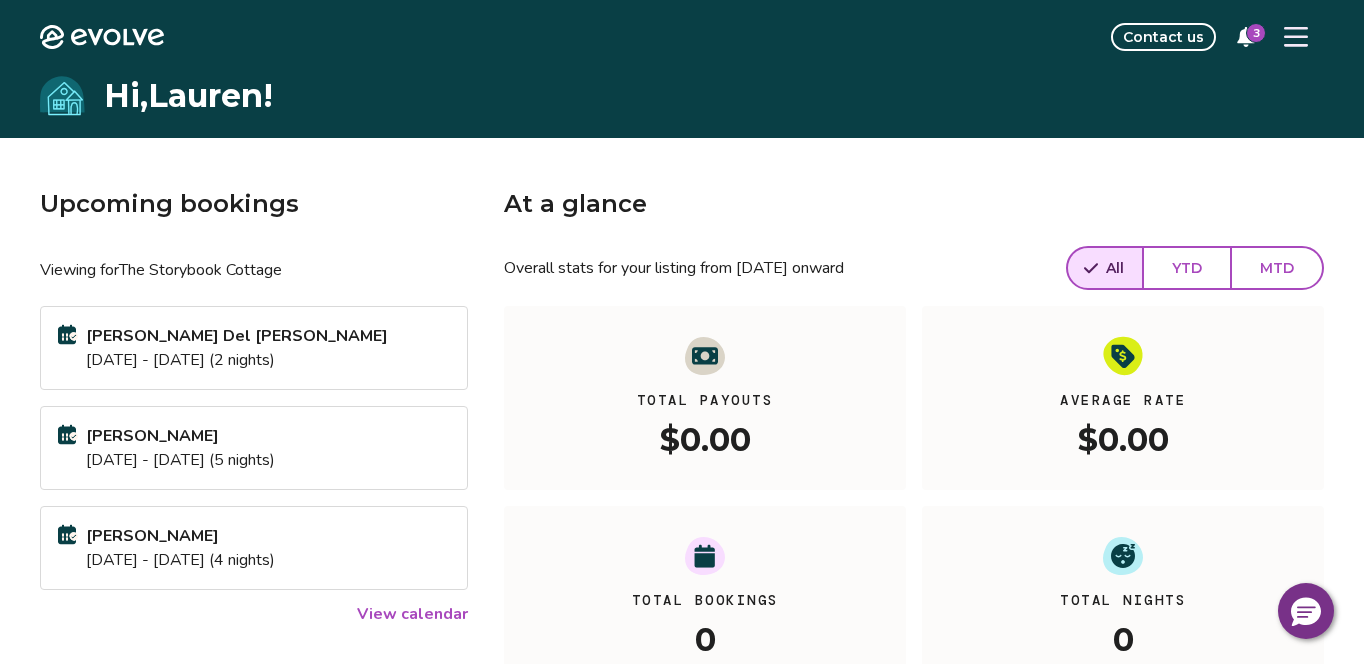 click 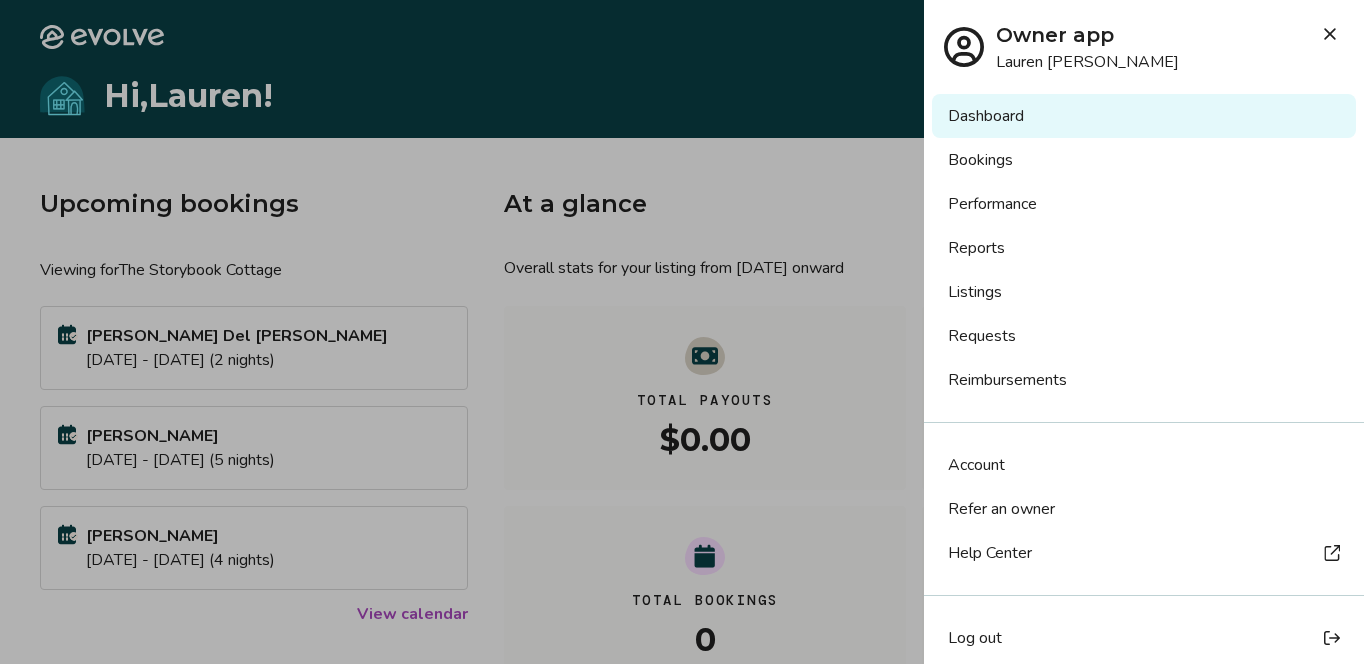click on "Reimbursements" at bounding box center (1144, 380) 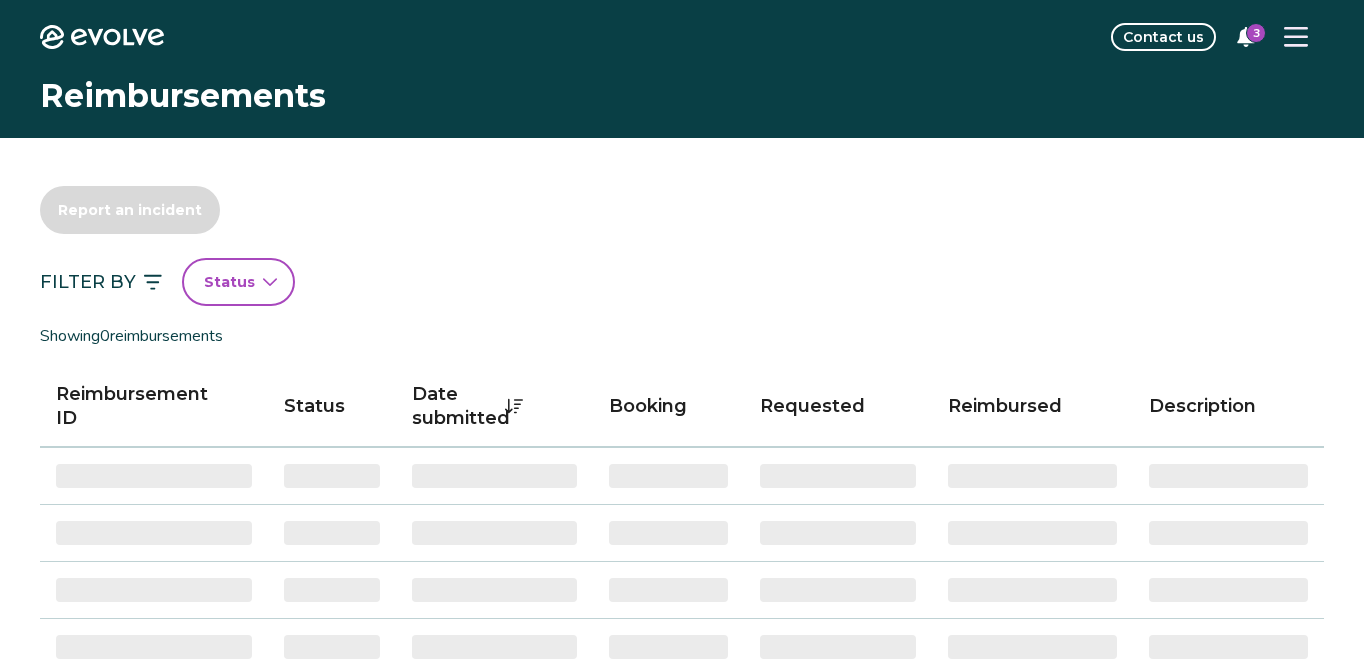 scroll, scrollTop: 0, scrollLeft: 0, axis: both 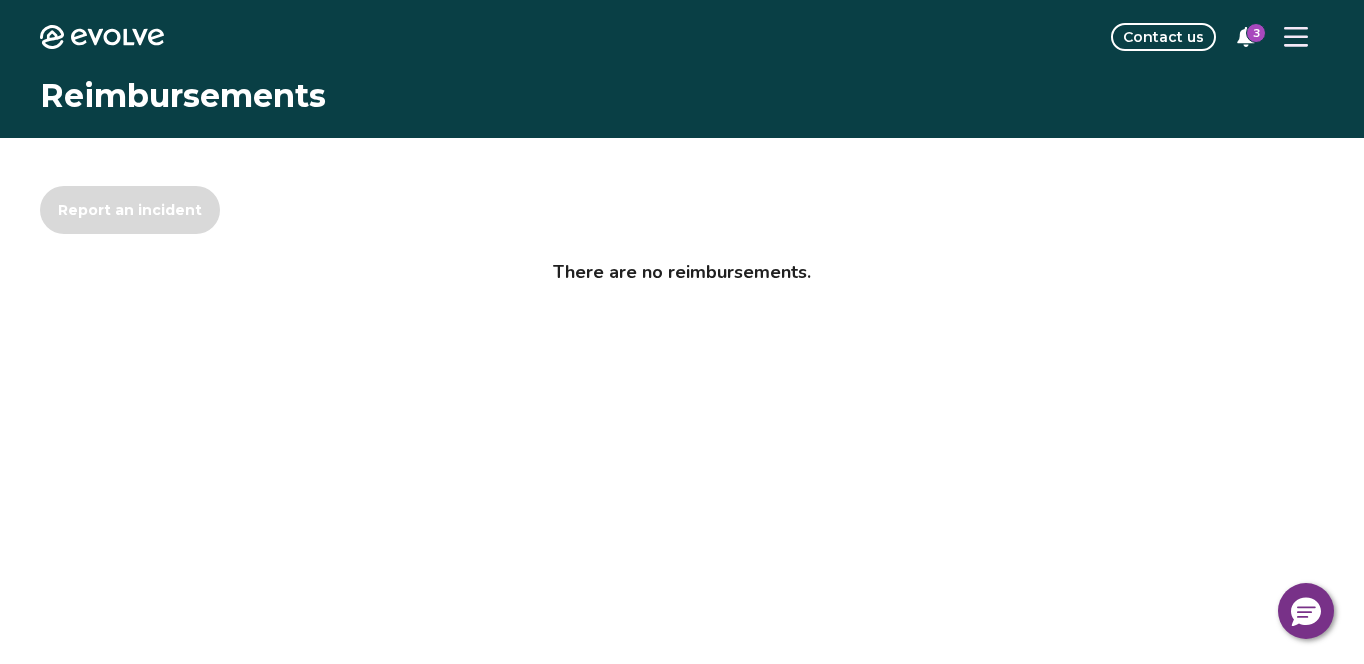 click at bounding box center [1296, 37] 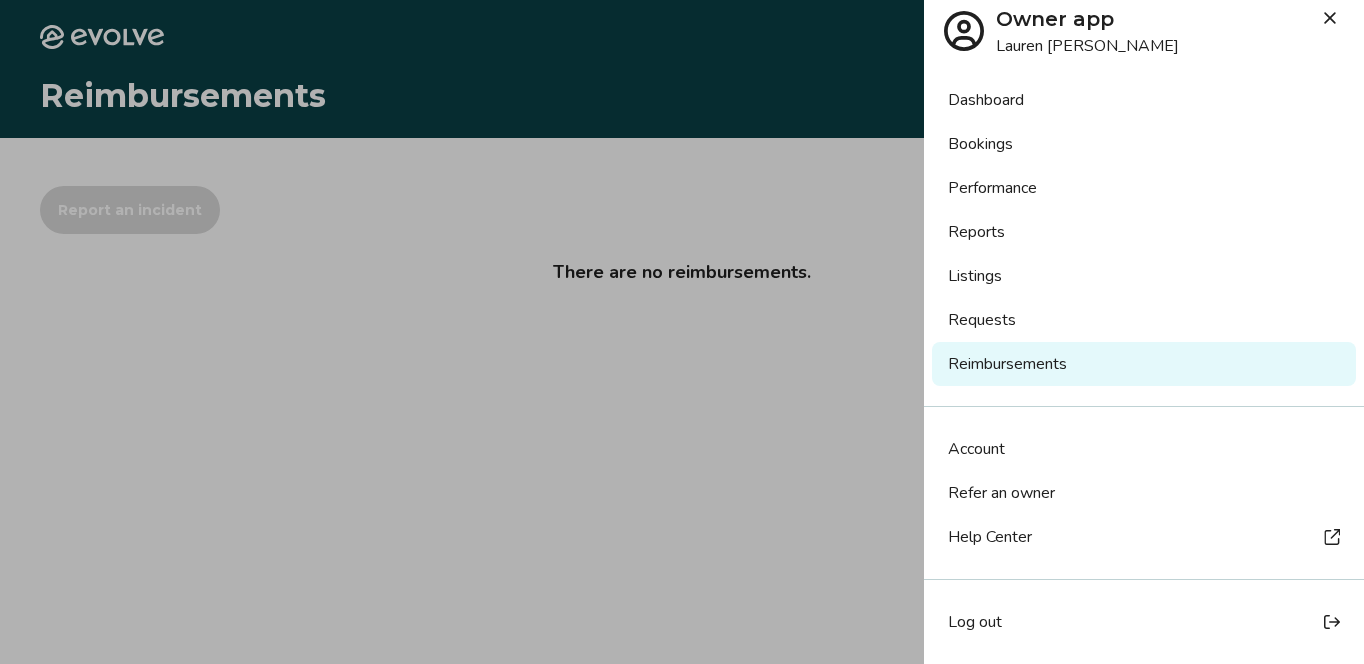 scroll, scrollTop: 0, scrollLeft: 0, axis: both 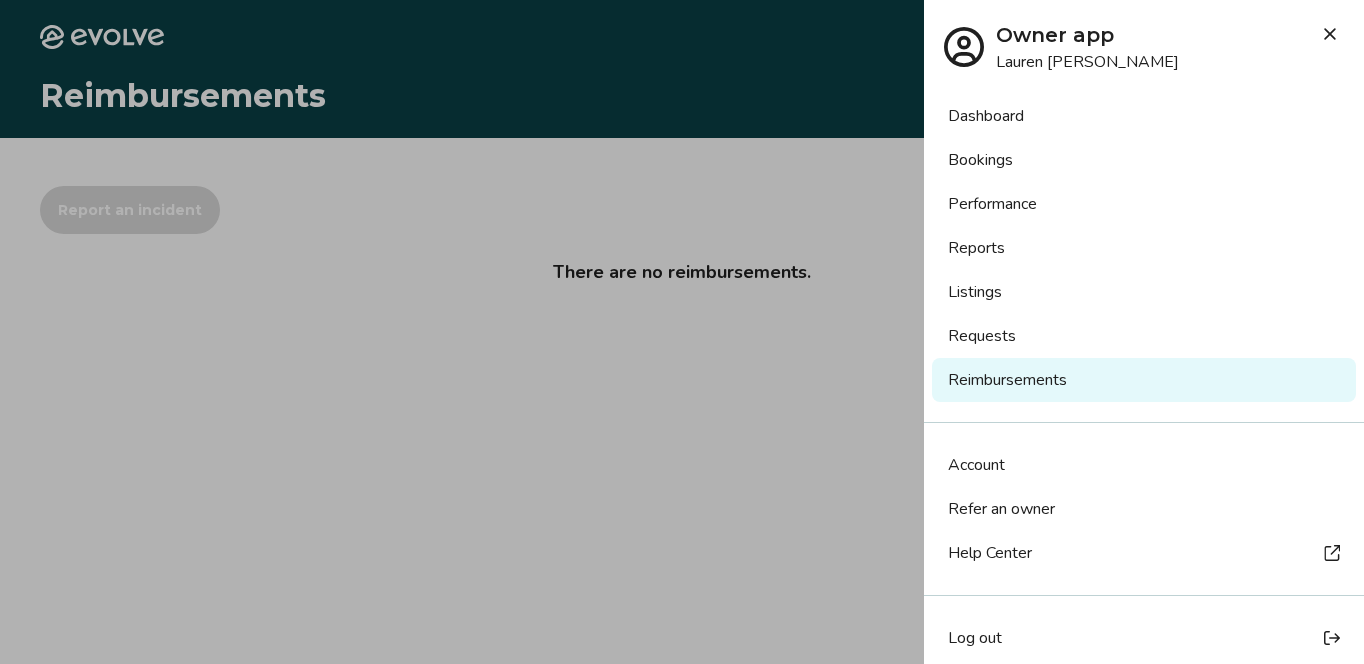 click on "Dashboard" at bounding box center [1144, 116] 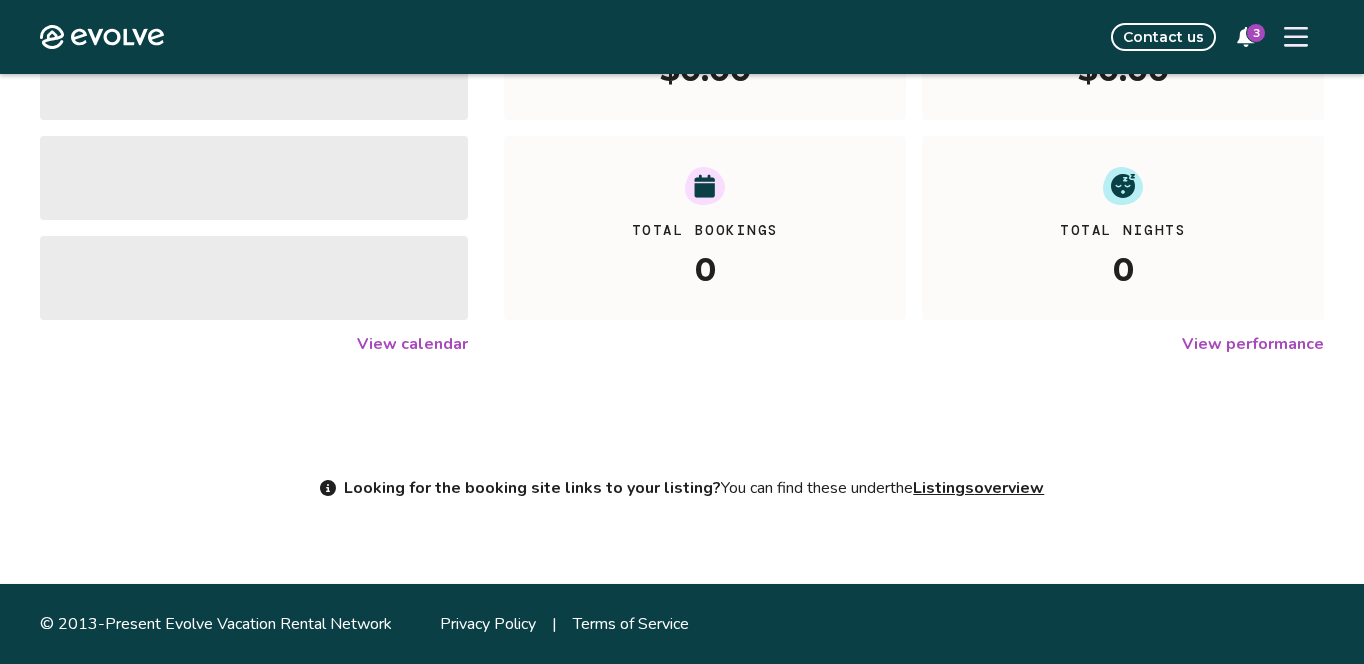 scroll, scrollTop: 0, scrollLeft: 0, axis: both 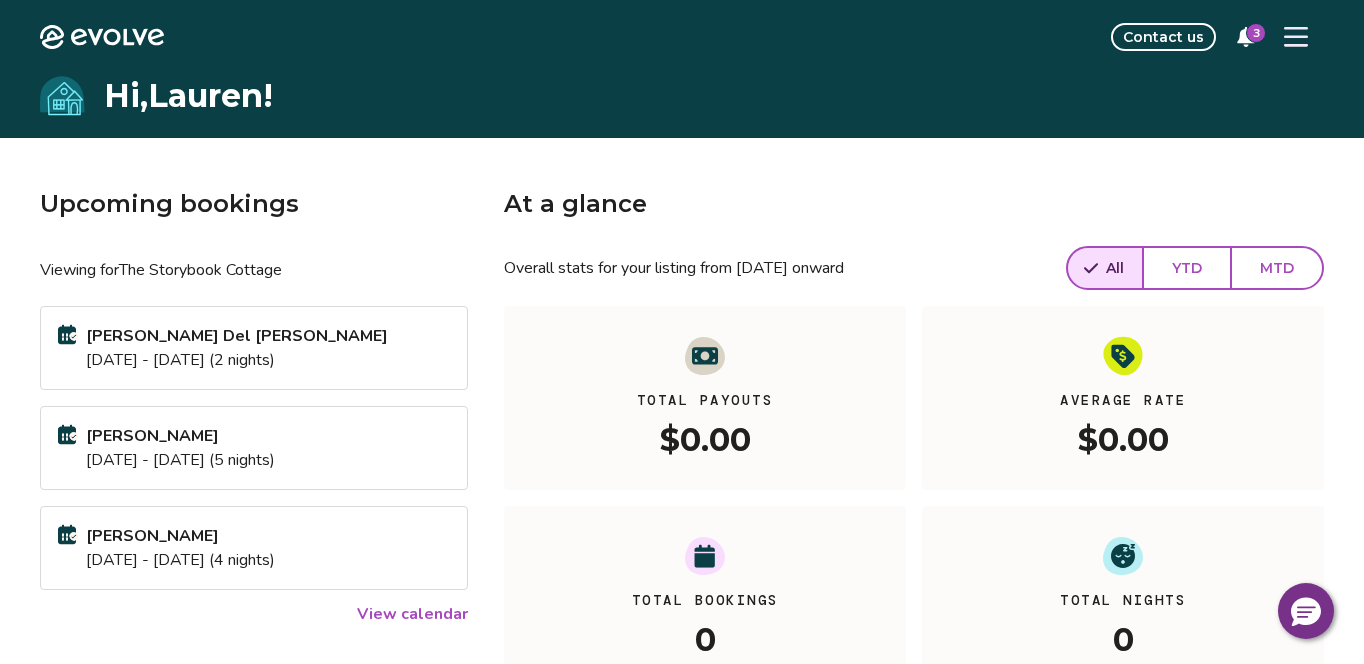 click on "3" at bounding box center [1256, 33] 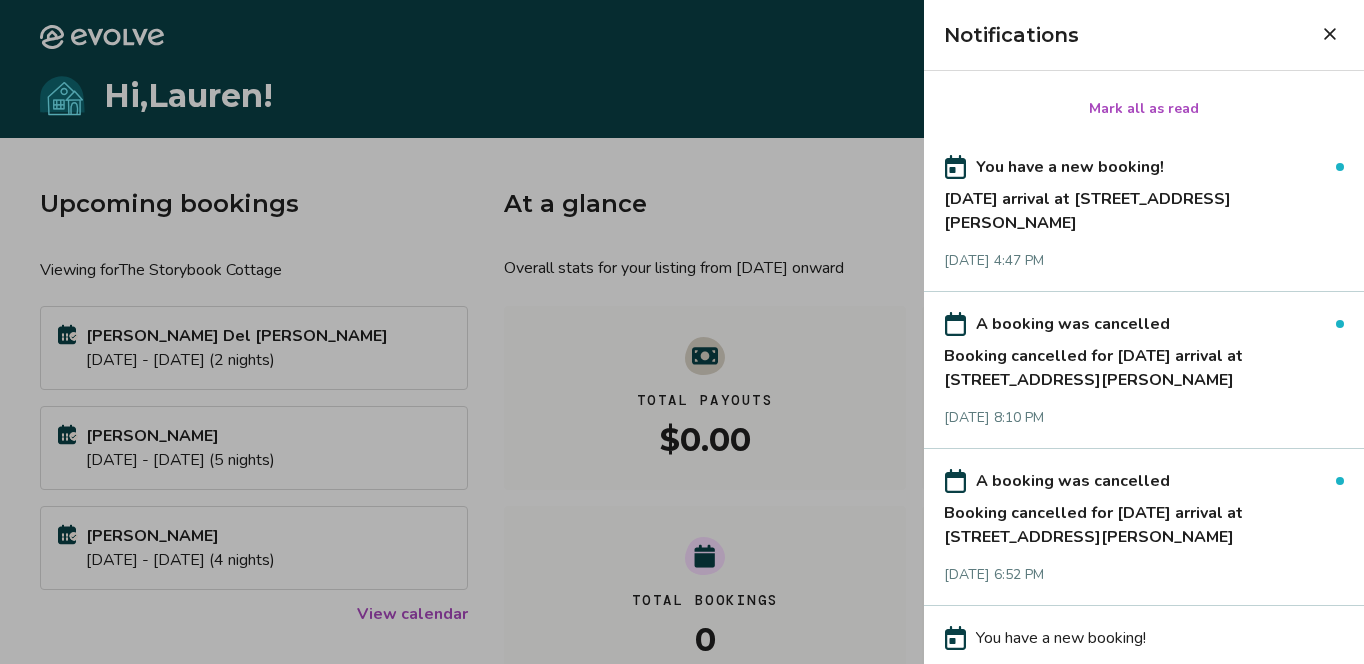 click 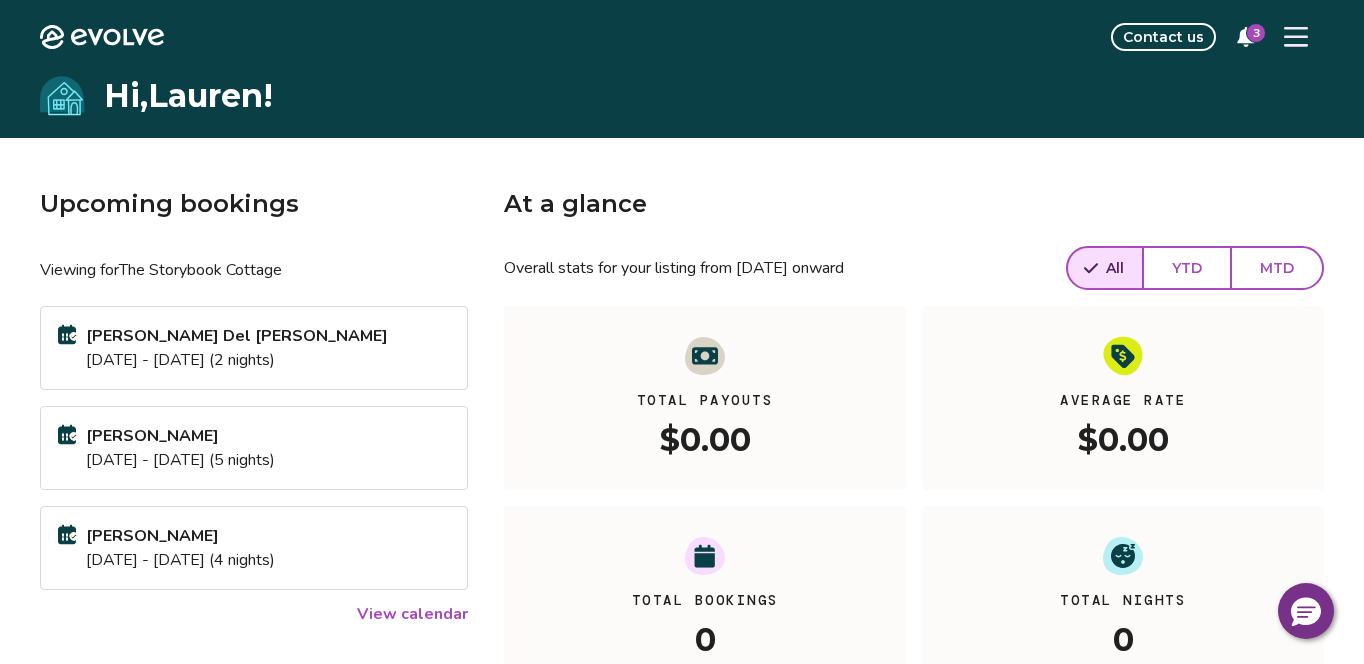 click 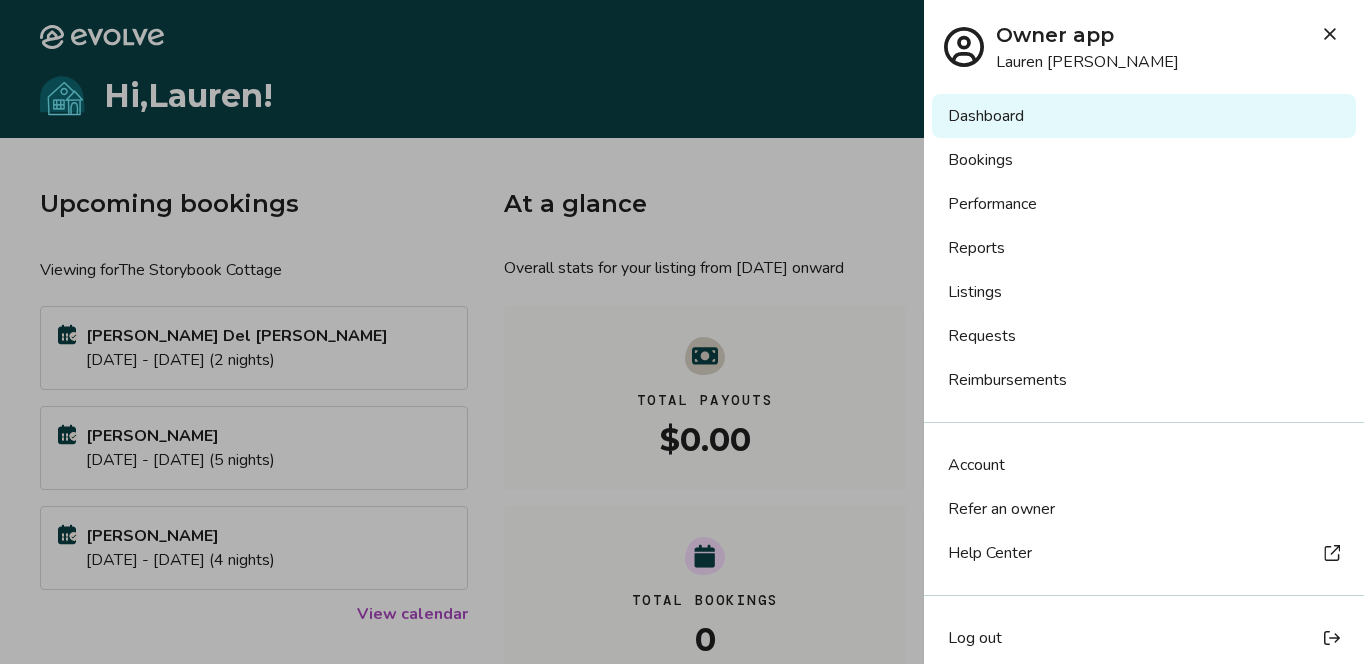 scroll, scrollTop: 16, scrollLeft: 0, axis: vertical 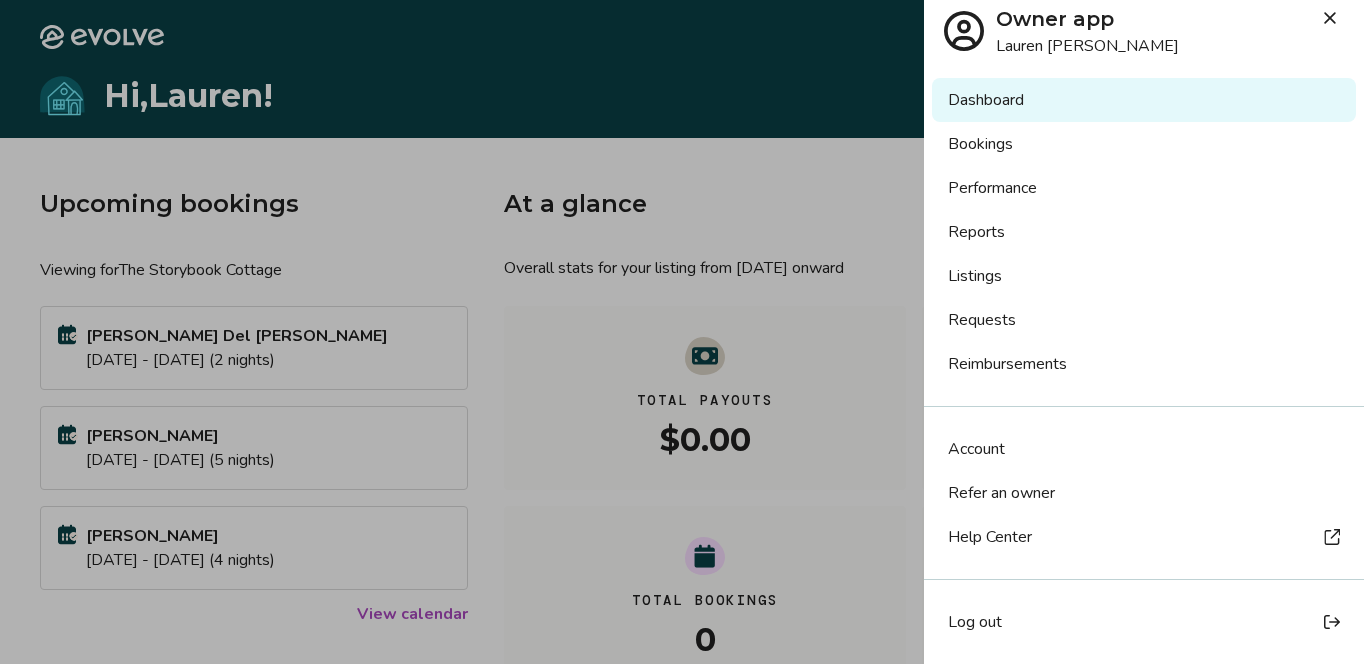 click on "Account" at bounding box center [976, 449] 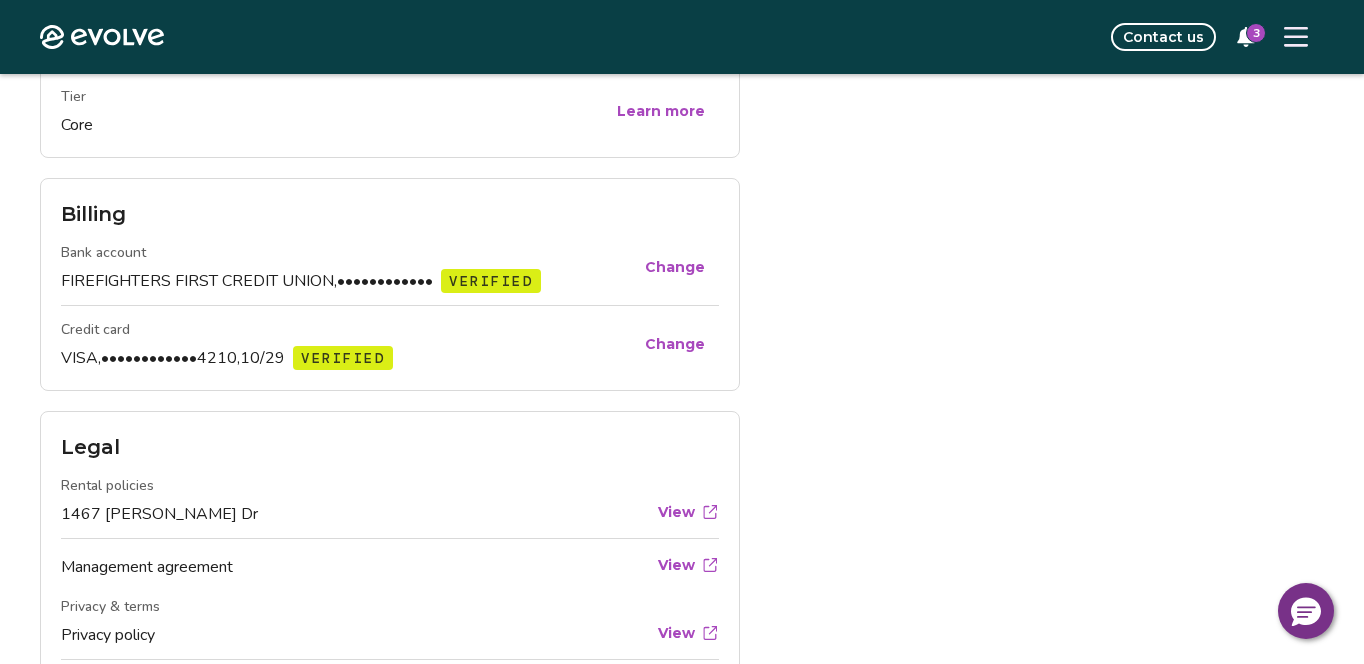 scroll, scrollTop: 829, scrollLeft: 0, axis: vertical 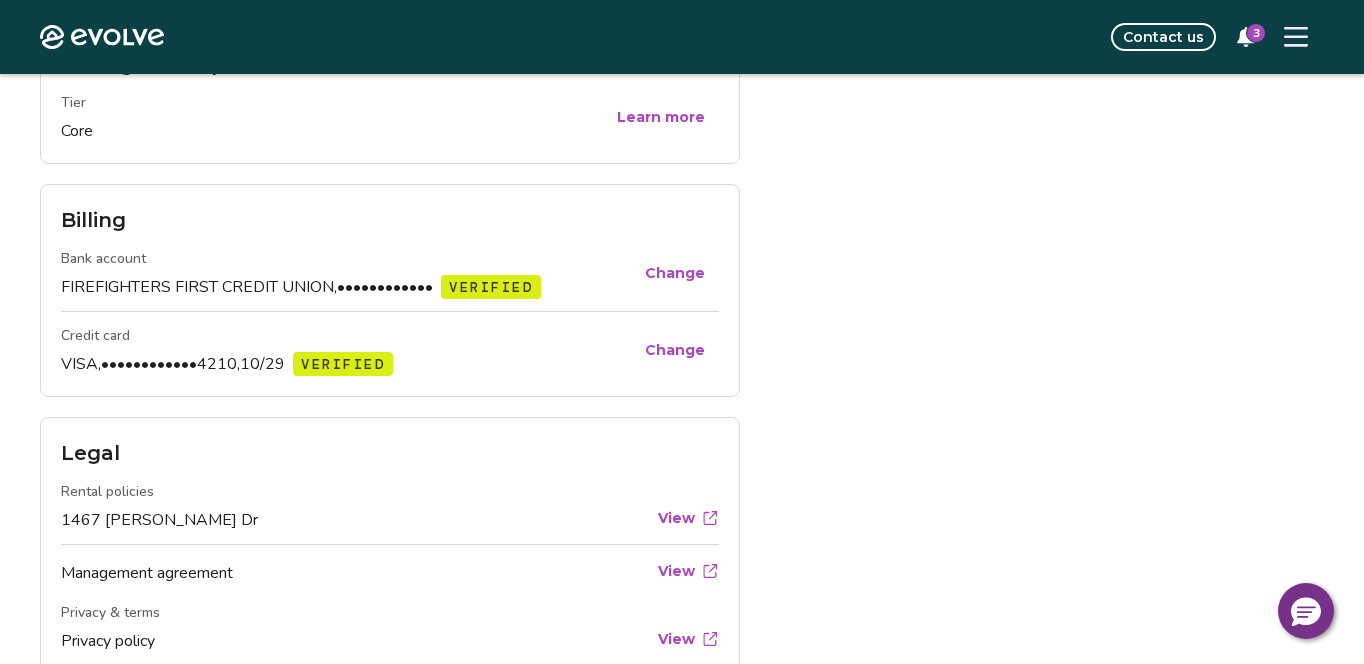 click on "Change" at bounding box center [675, 273] 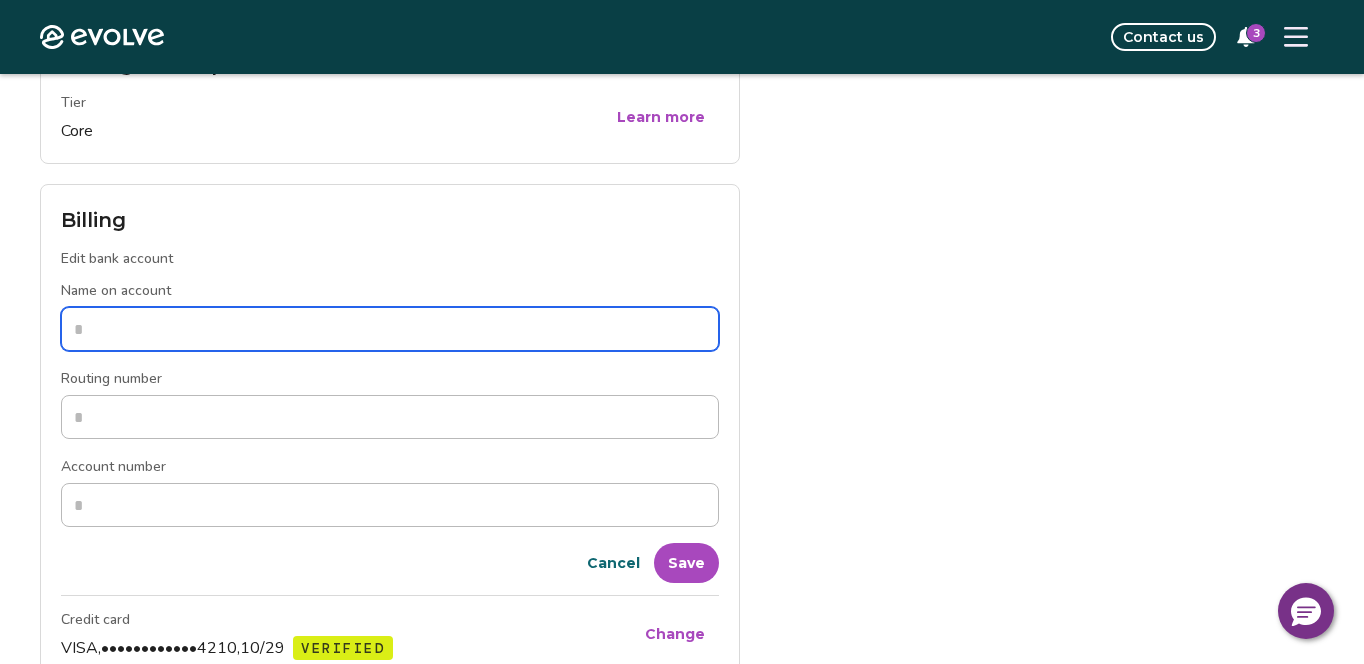 click on "Name on account" at bounding box center (390, 329) 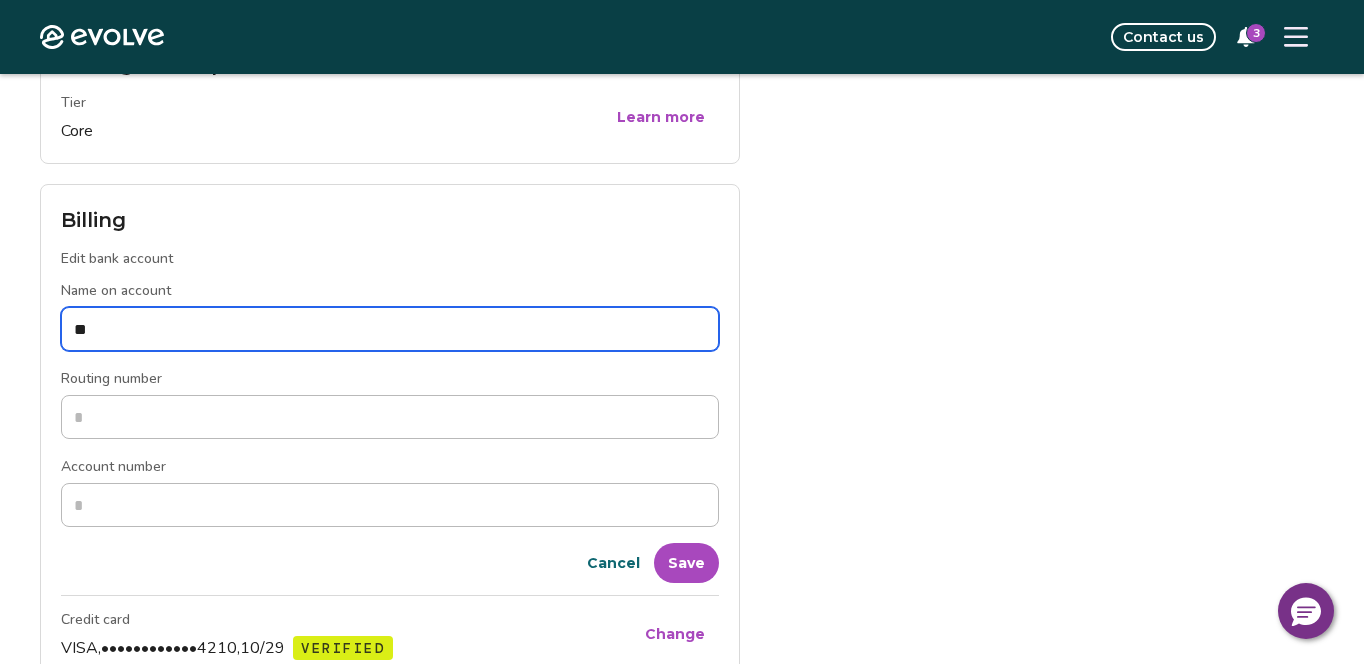 type on "*" 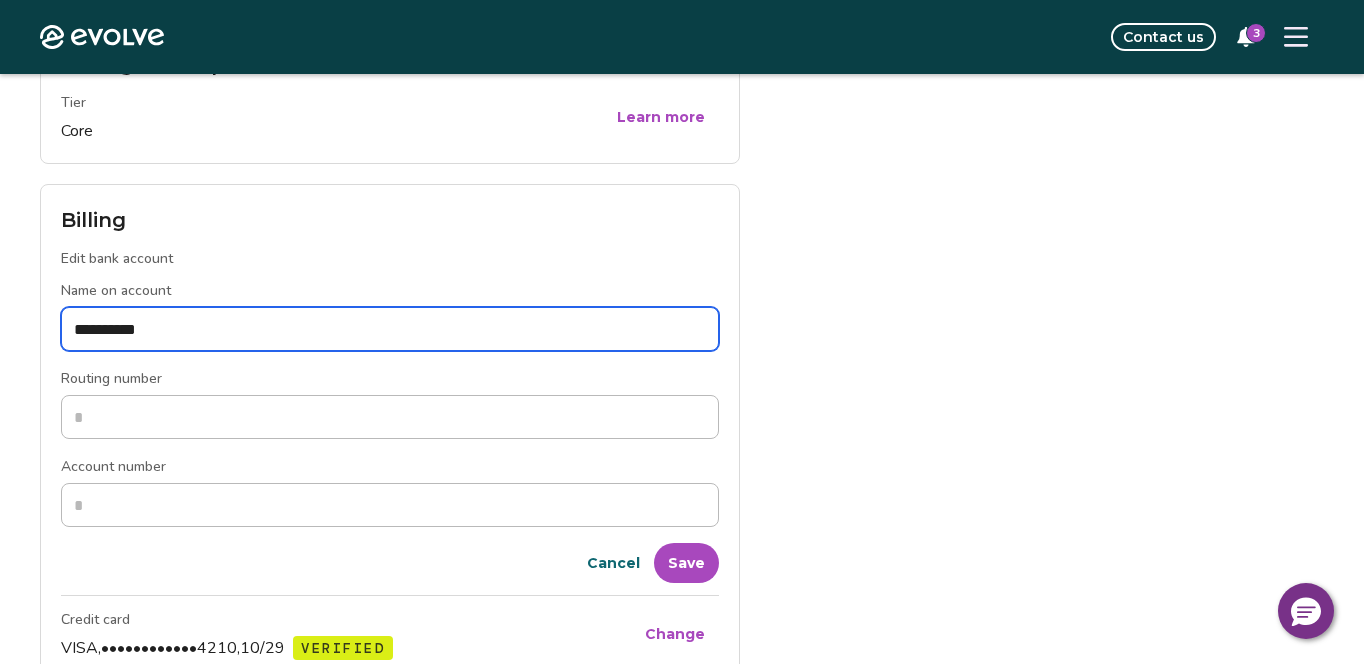 type on "**********" 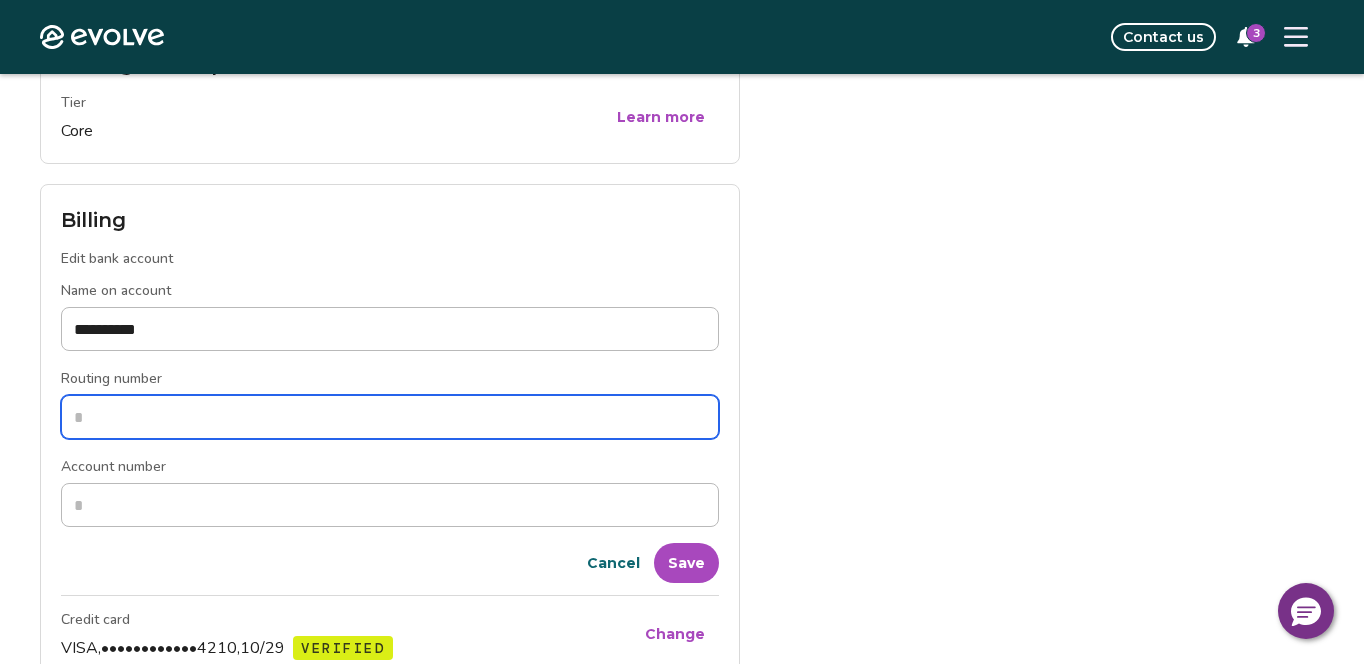 click on "Routing number" at bounding box center [390, 417] 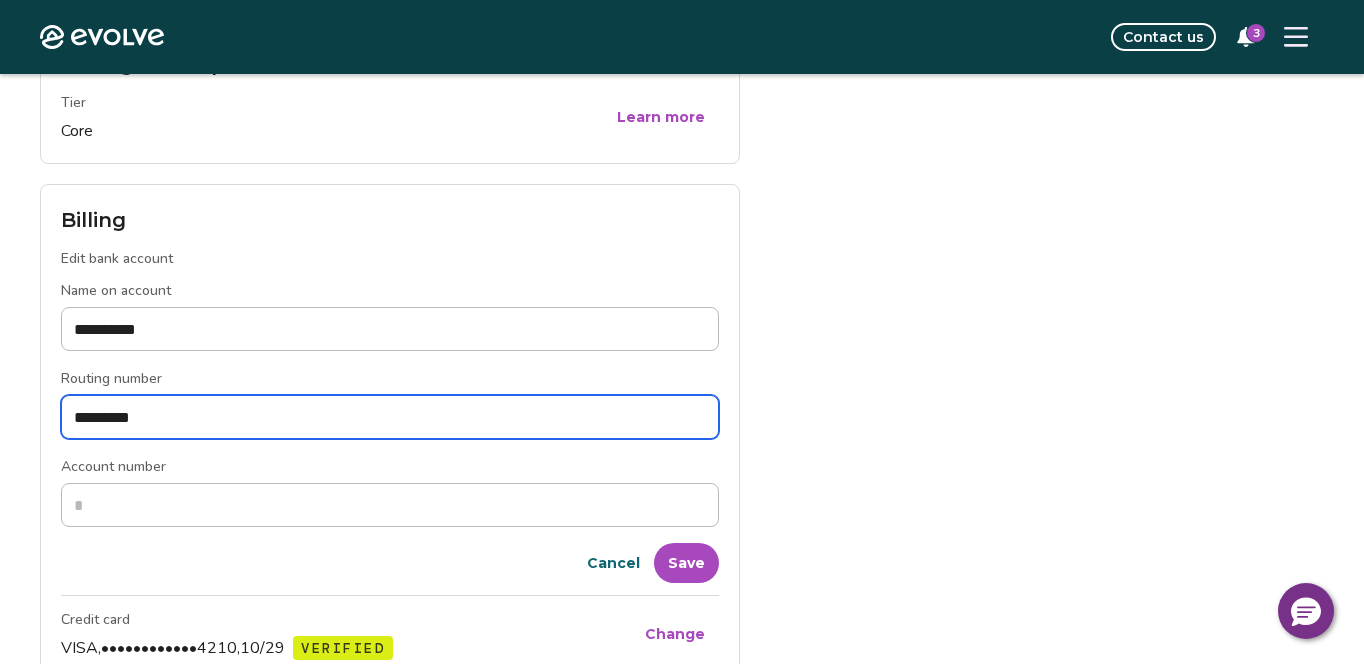 type on "*********" 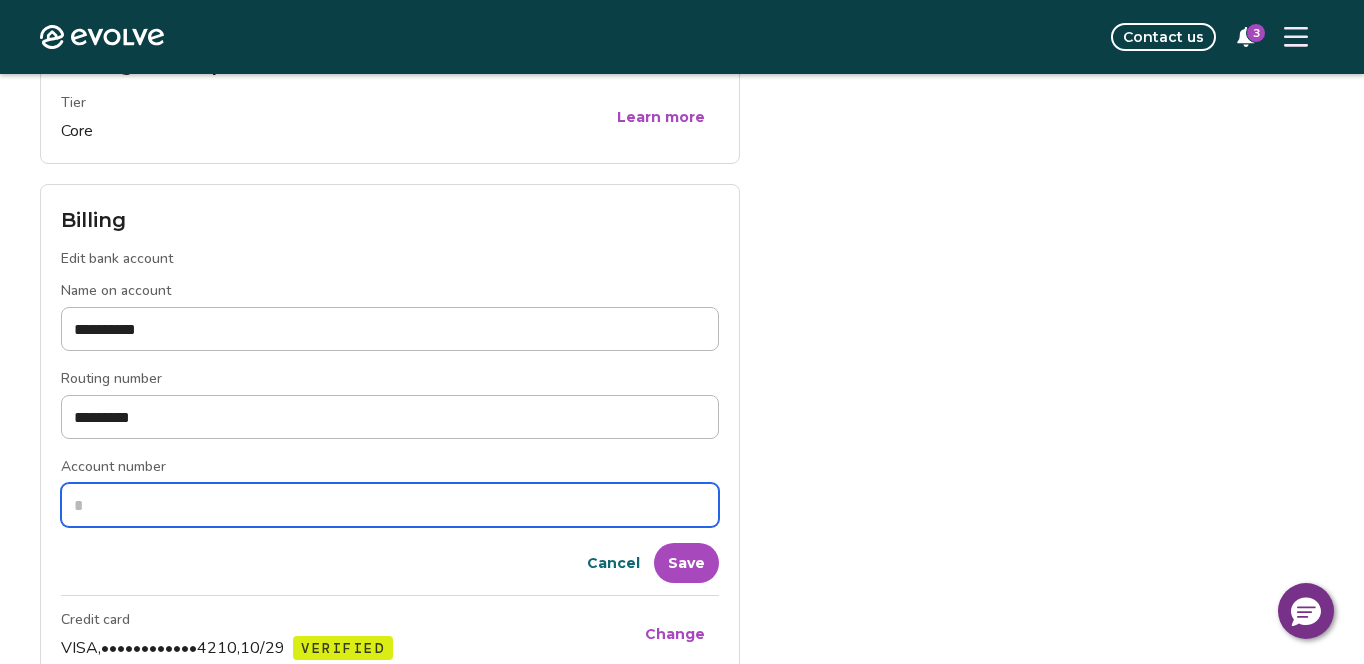 click on "Account number" at bounding box center [390, 505] 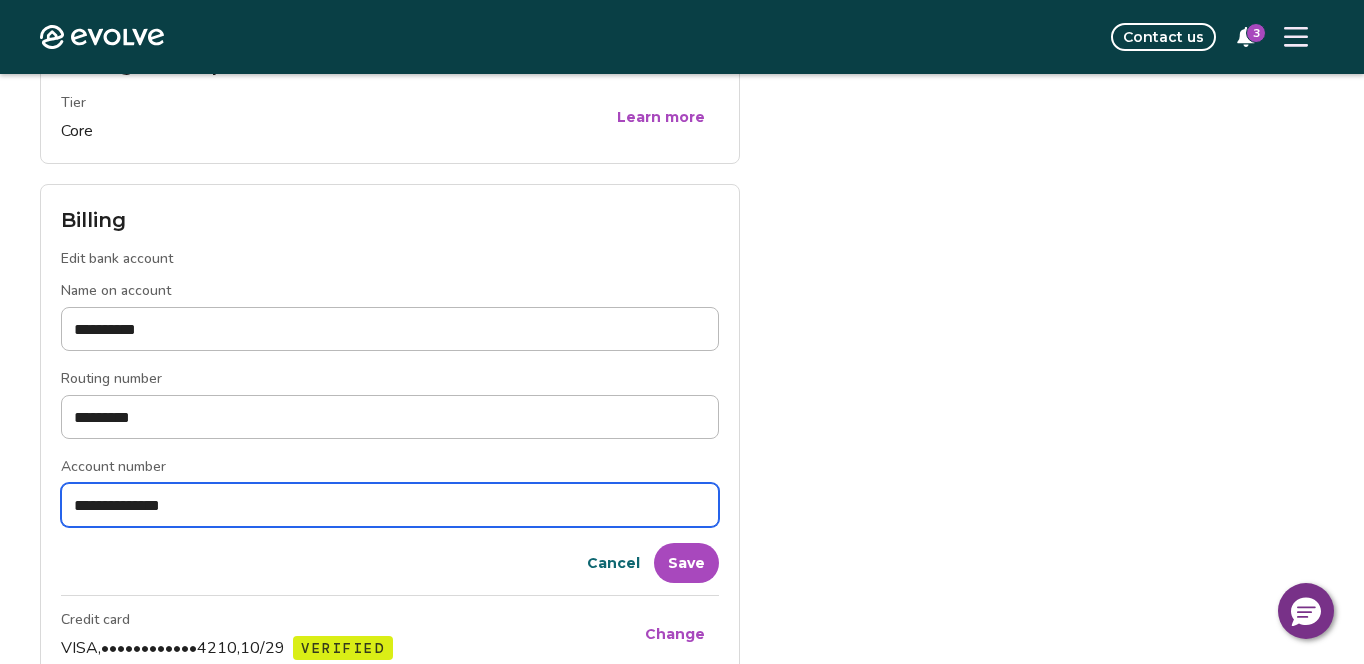 type on "**********" 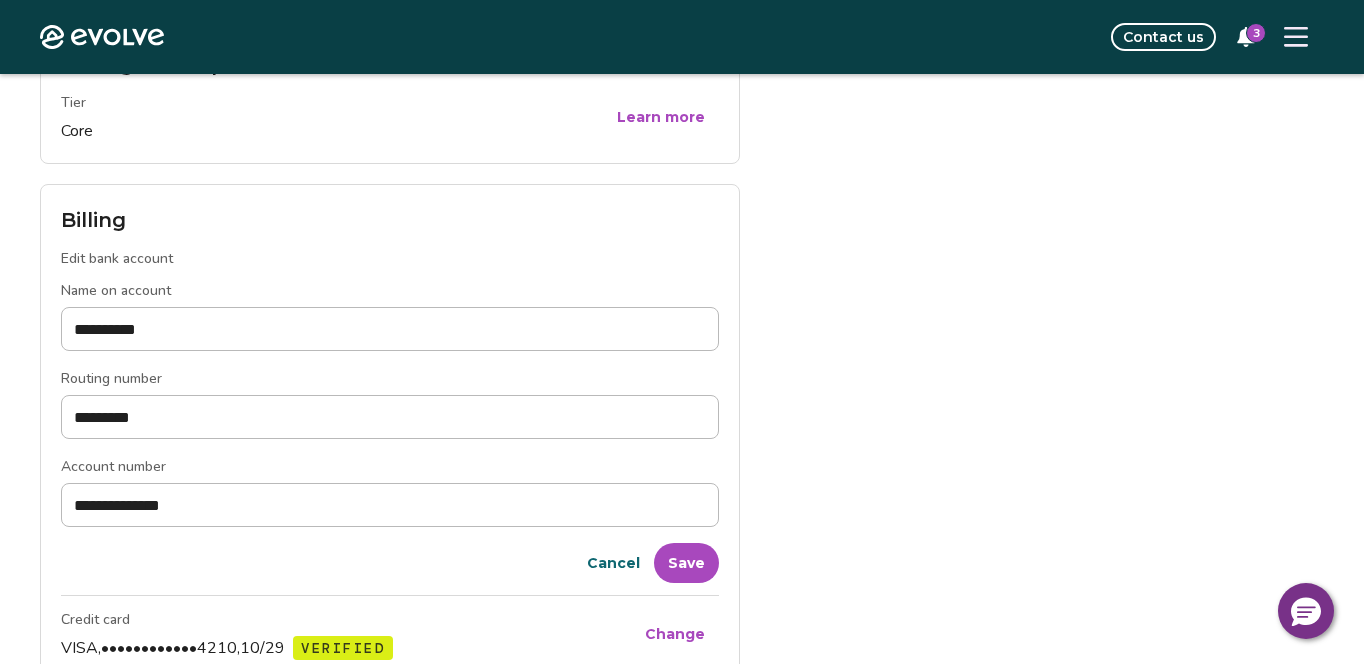 click on "Cancel Save" at bounding box center [390, 563] 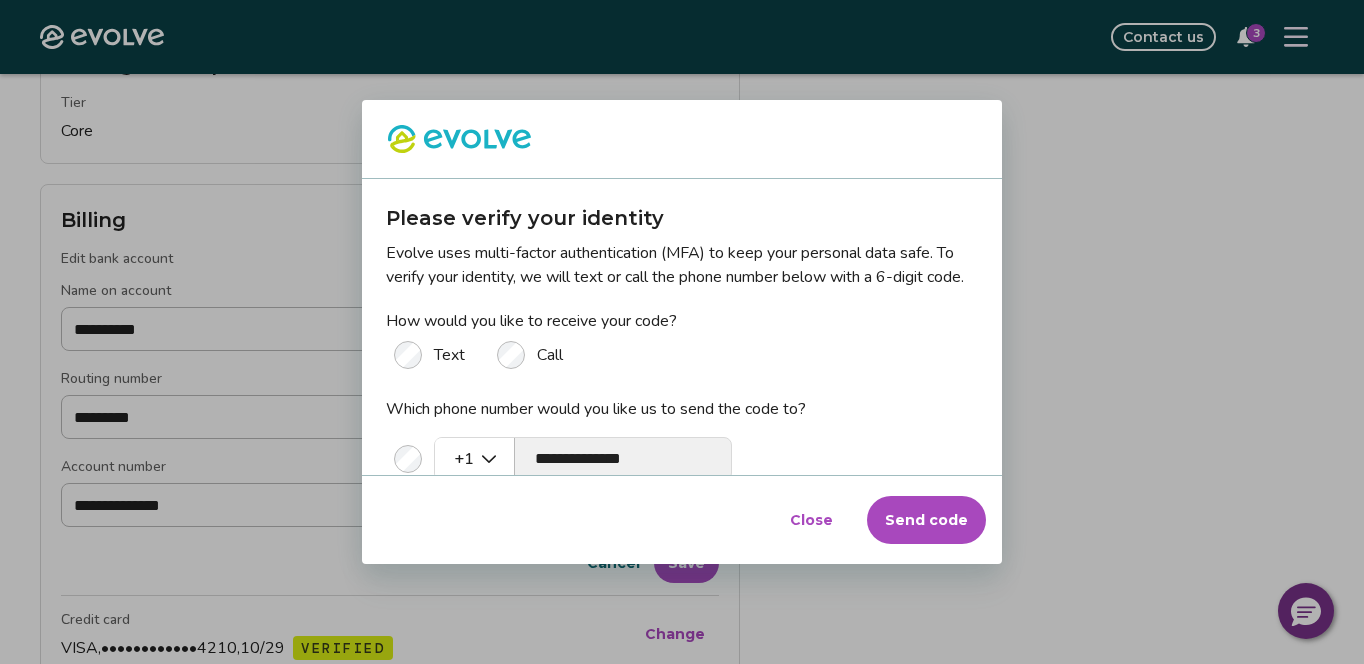 scroll, scrollTop: 137, scrollLeft: 0, axis: vertical 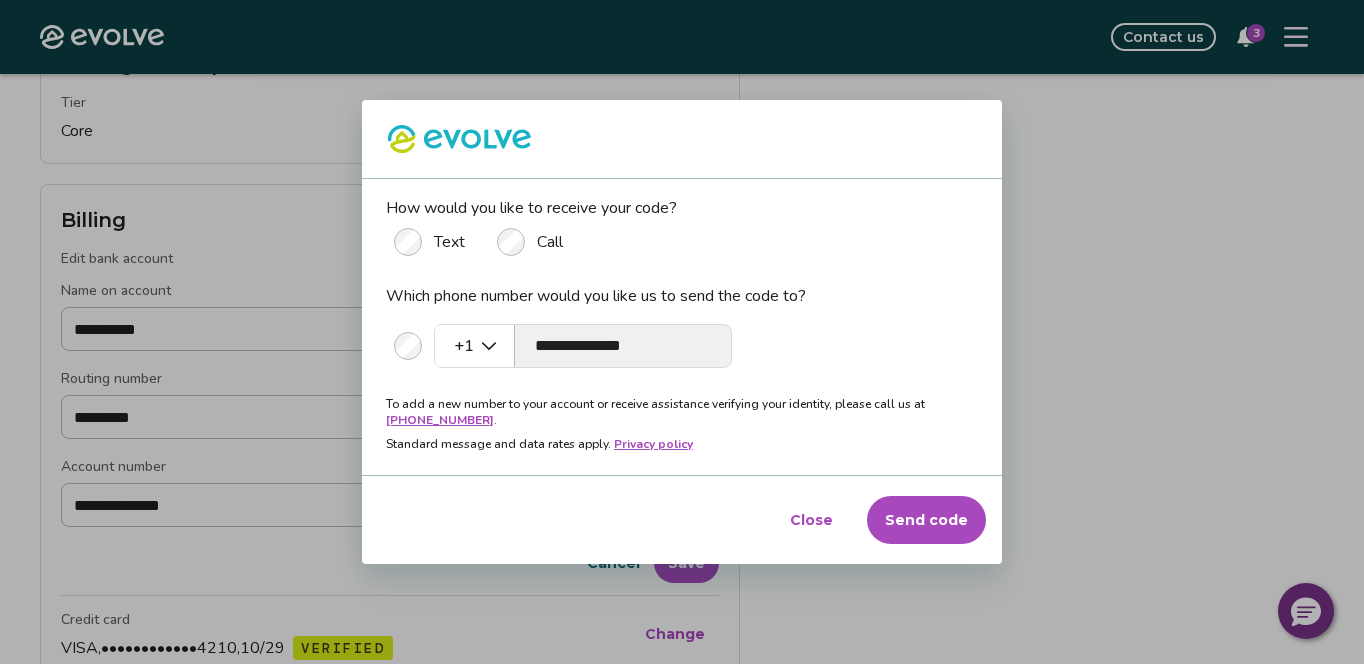 click on "Send code" at bounding box center [926, 520] 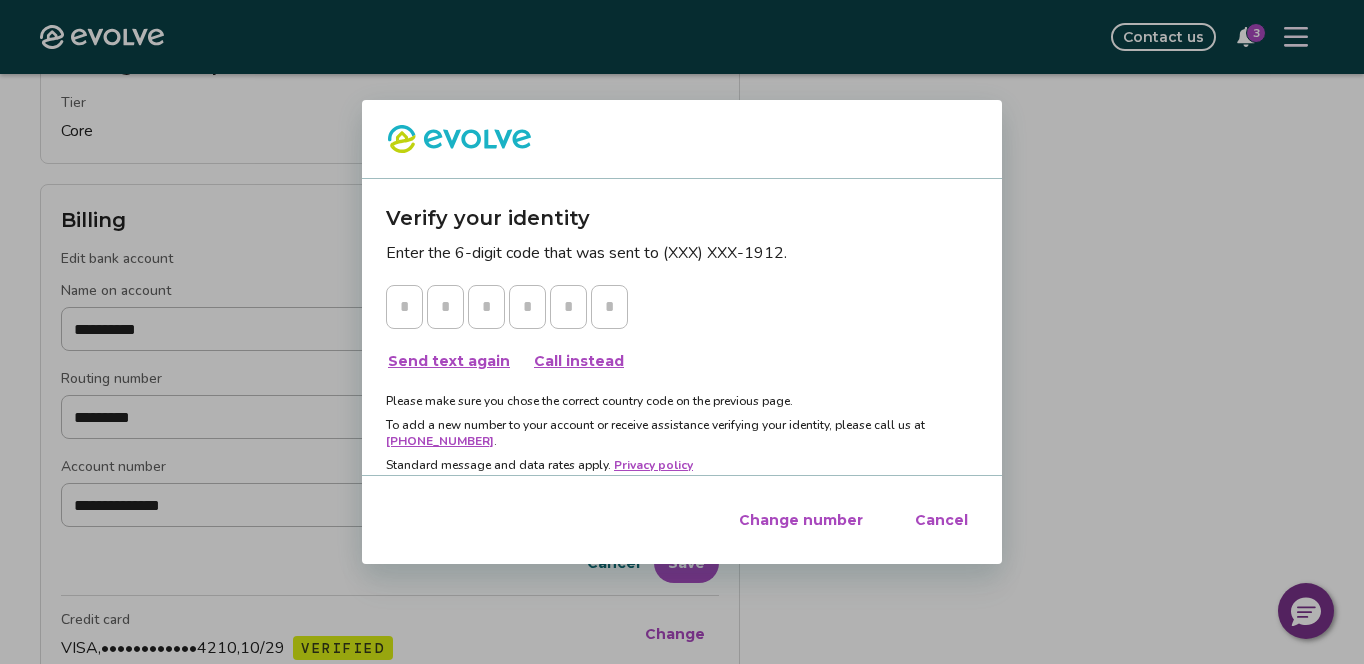 type on "*" 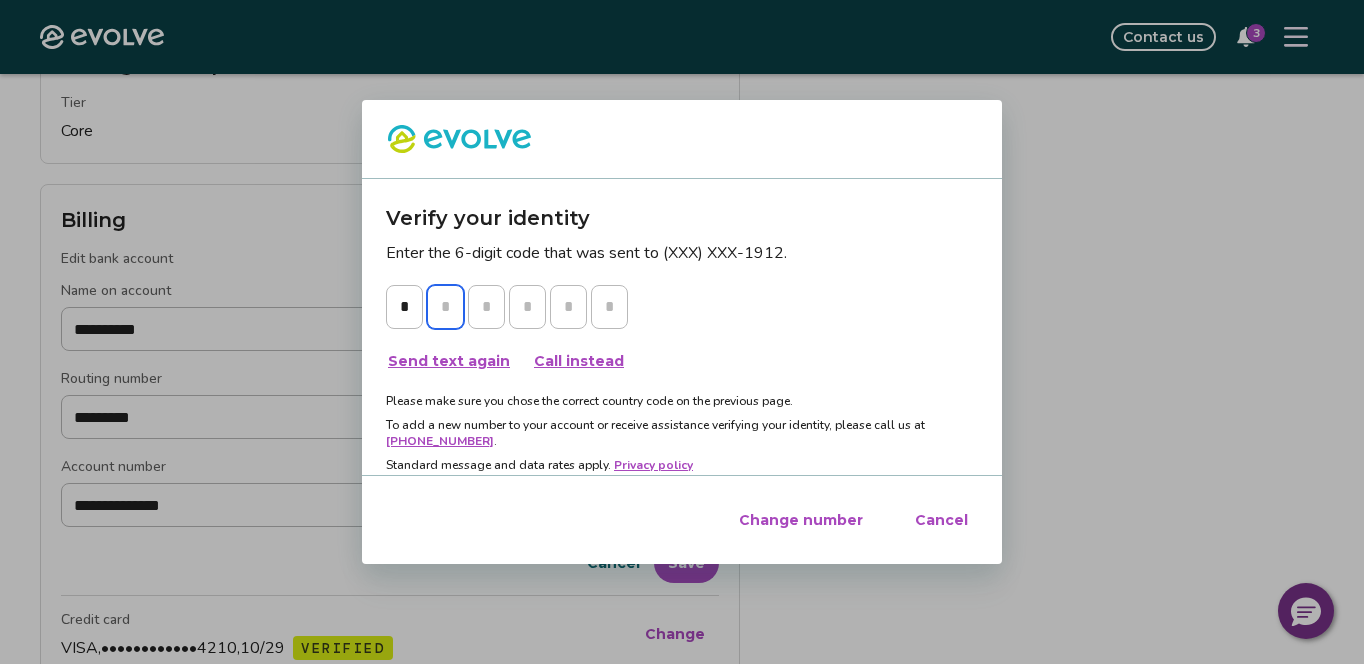 type on "*" 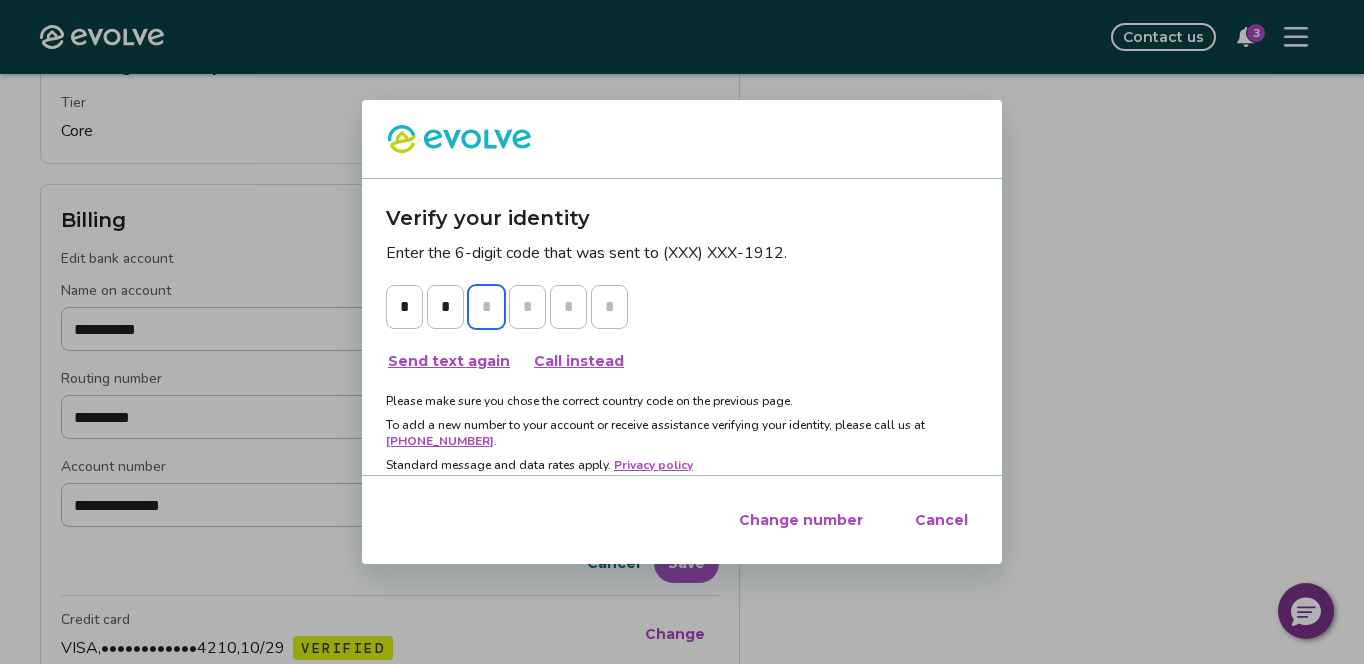 type on "*" 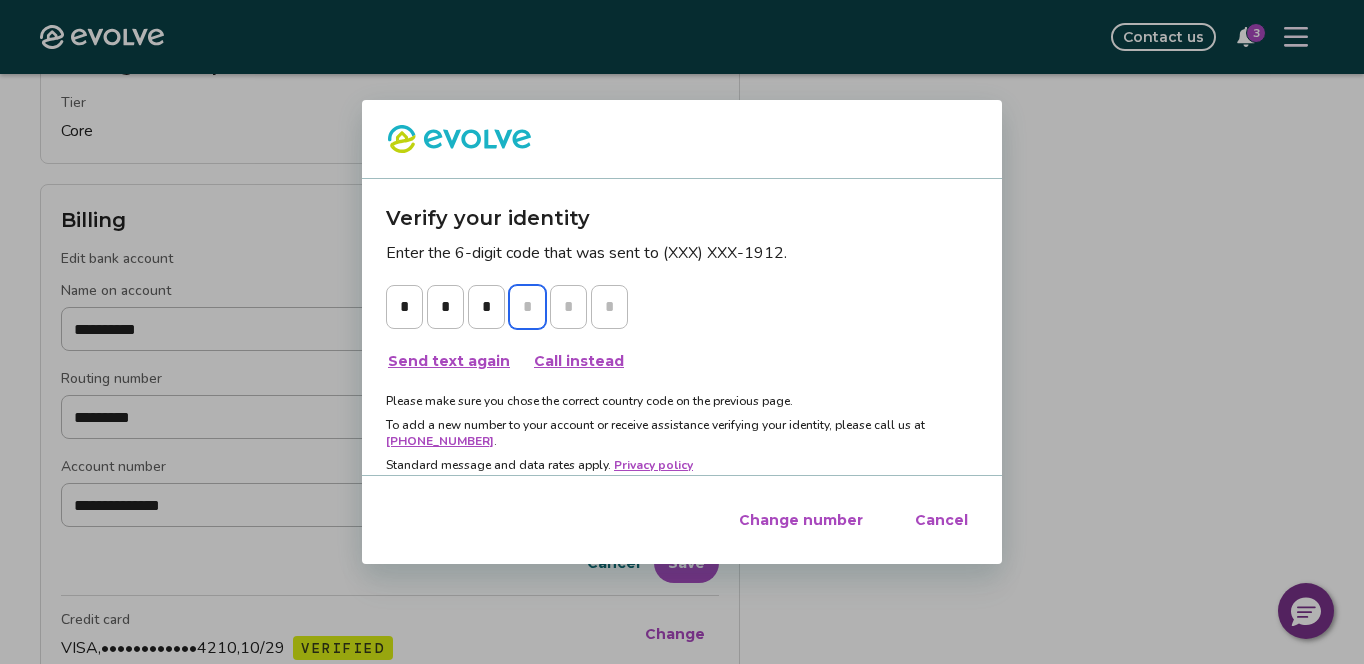type on "*" 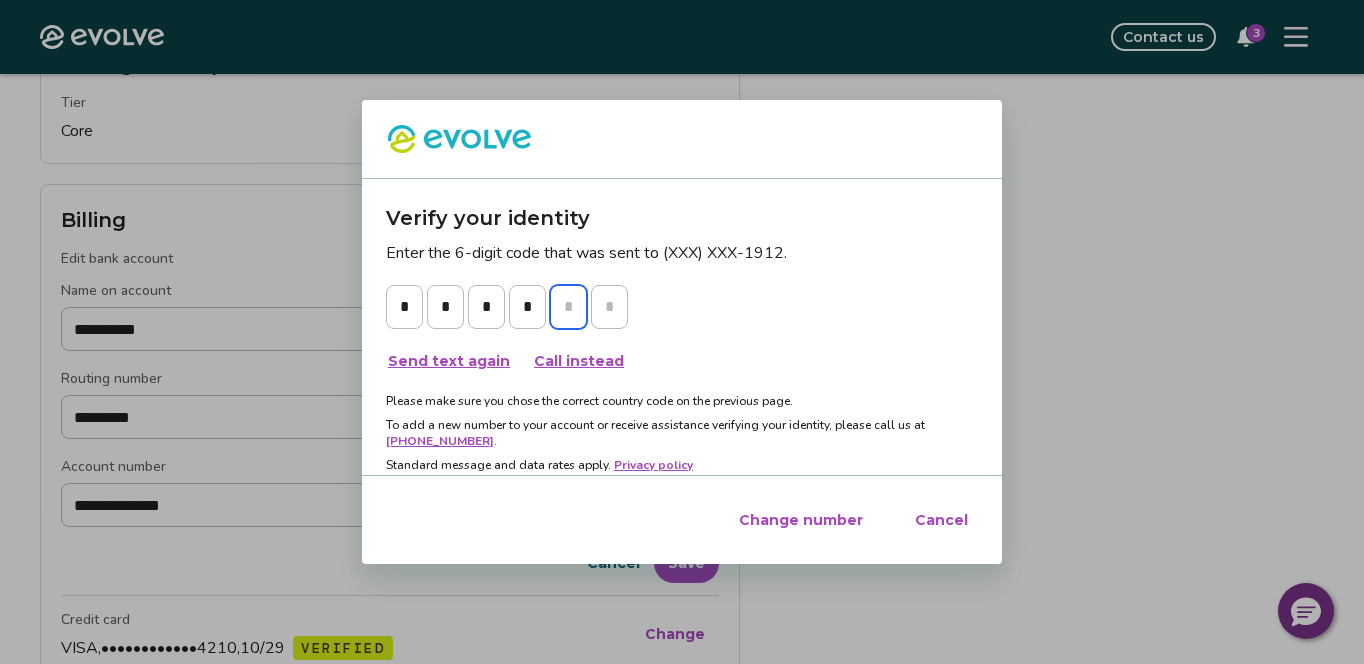type on "*" 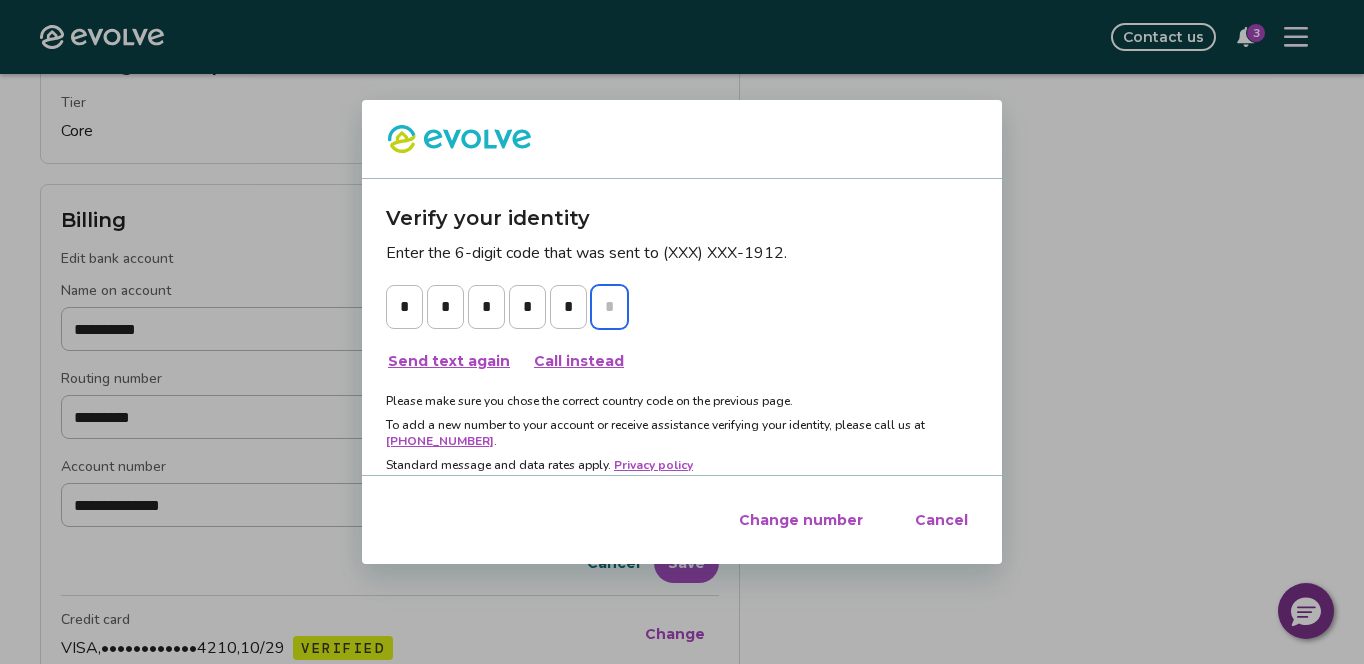 type on "*" 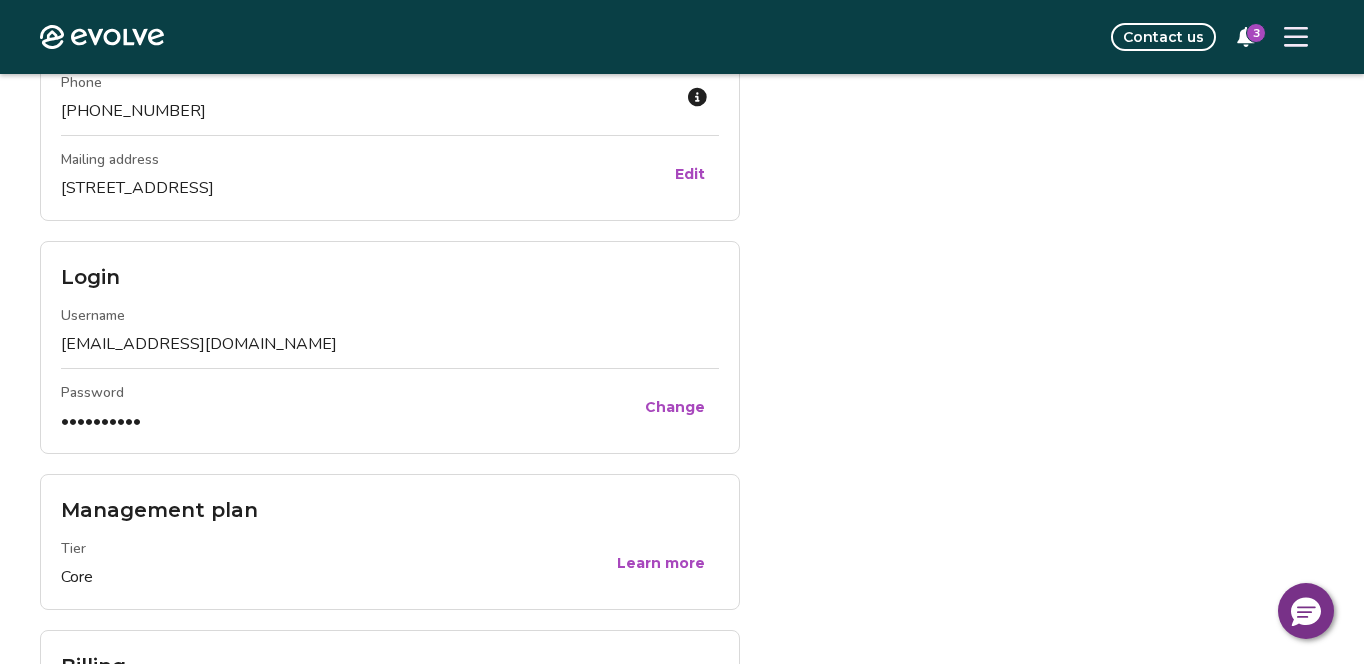 scroll, scrollTop: 0, scrollLeft: 0, axis: both 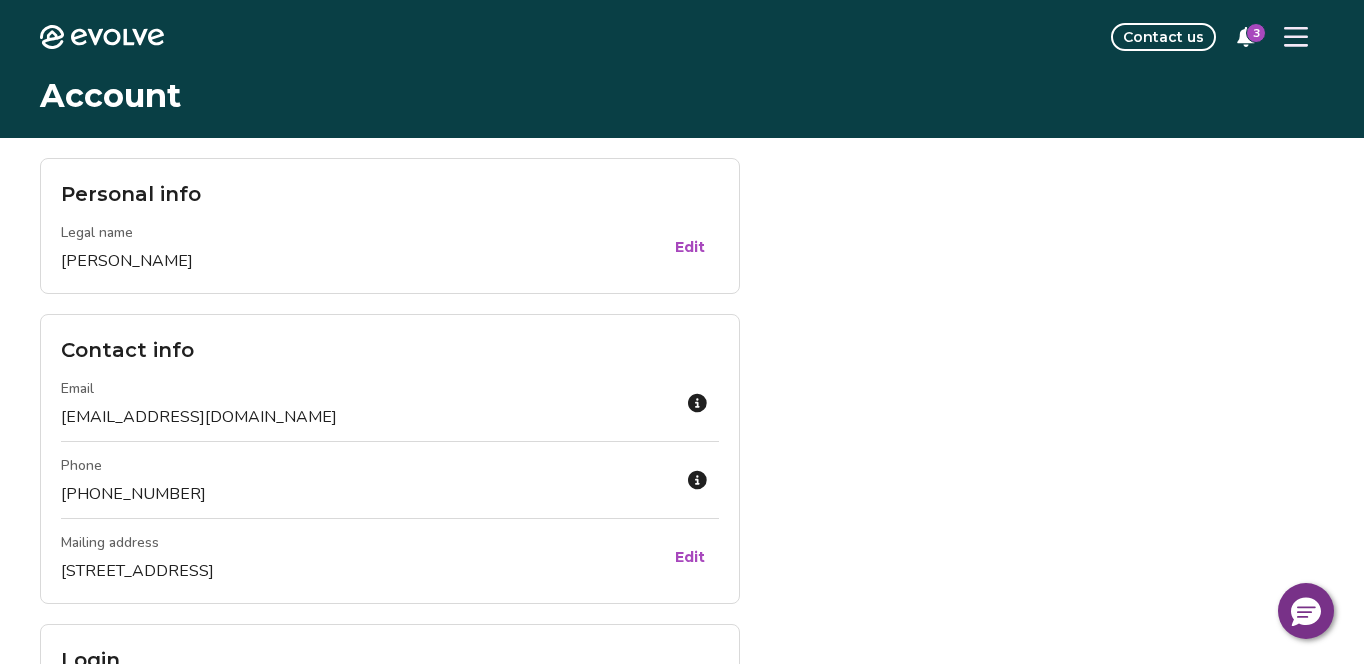click on "Edit" at bounding box center [690, 247] 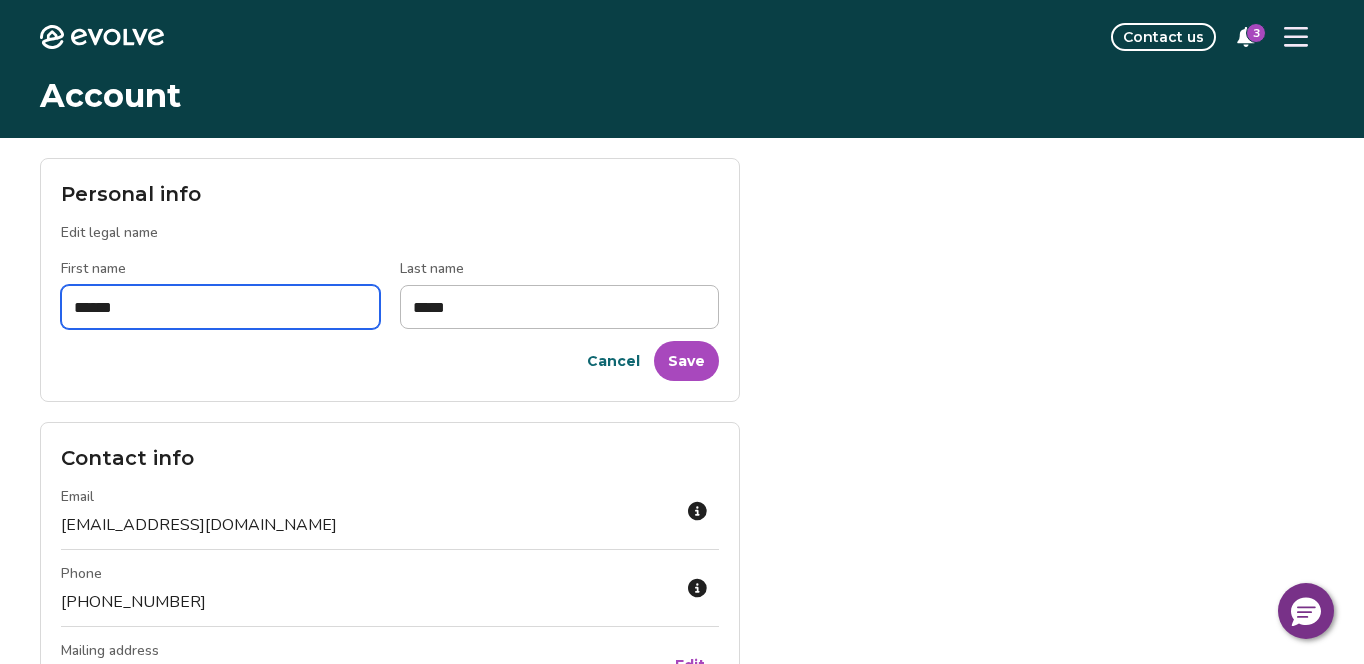 click on "******" at bounding box center [220, 307] 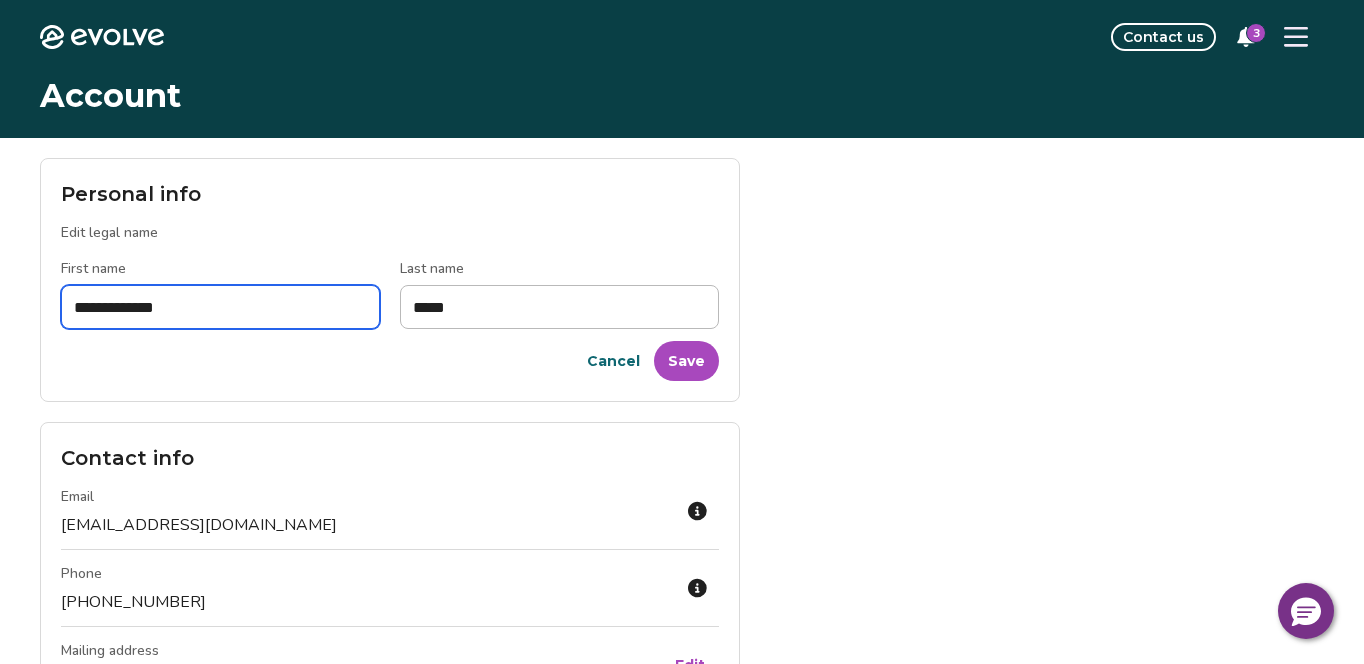type on "**********" 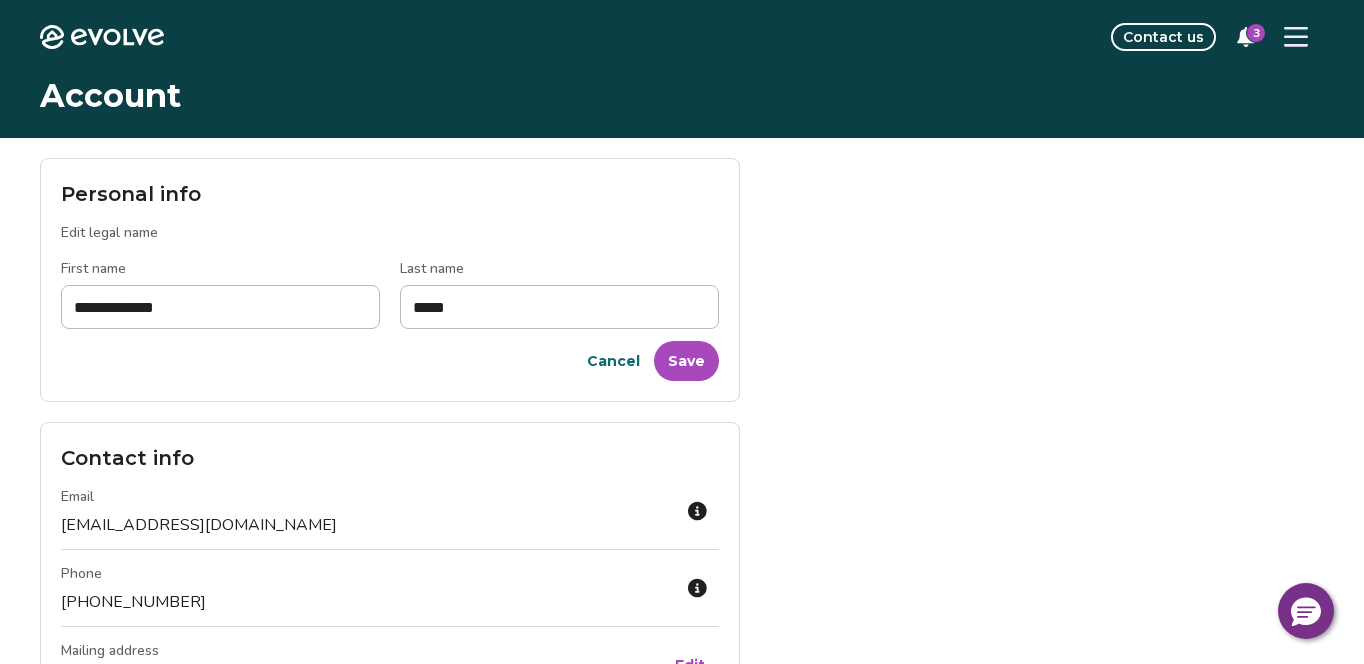 click on "Save" at bounding box center (686, 361) 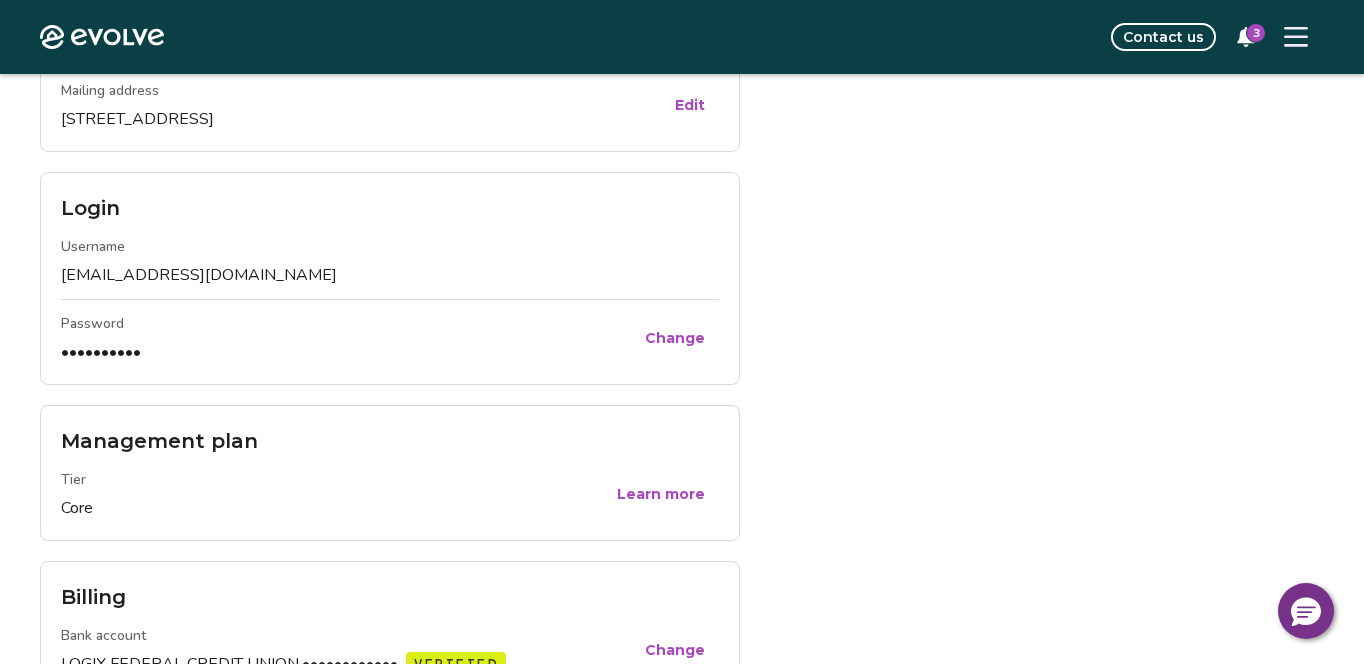 scroll, scrollTop: 0, scrollLeft: 0, axis: both 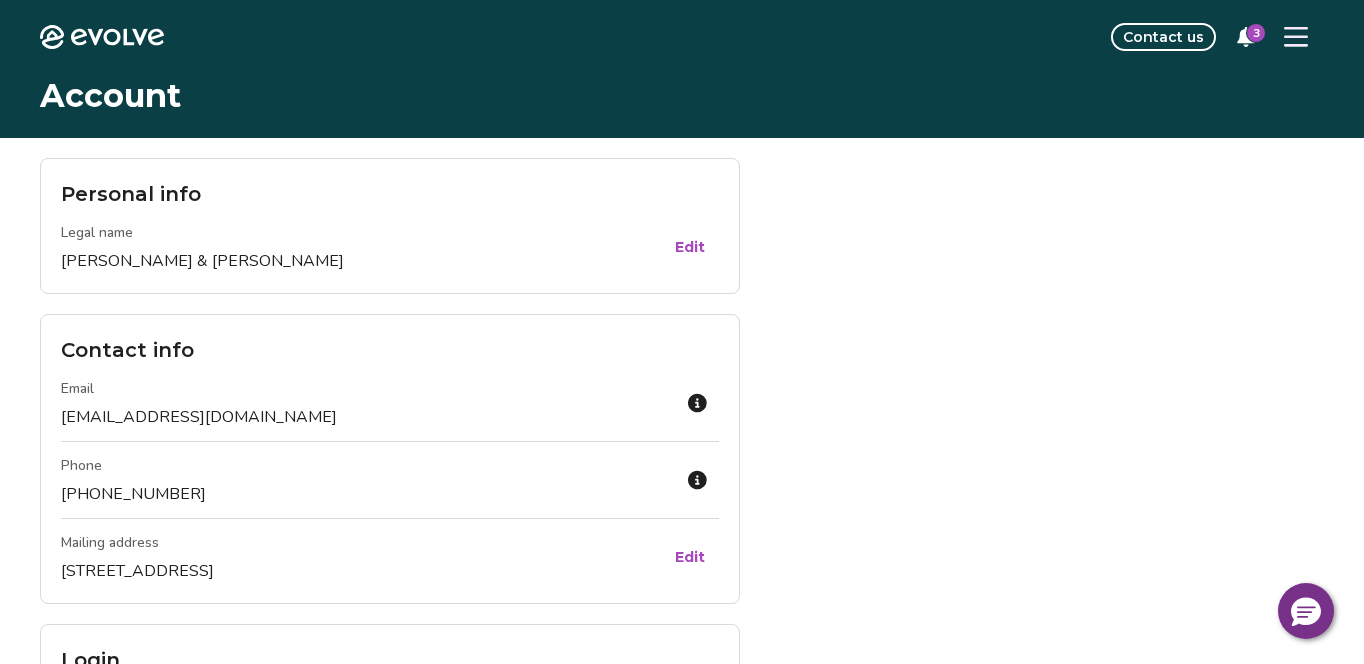 click on "Evolve Contact us 3" at bounding box center (682, 37) 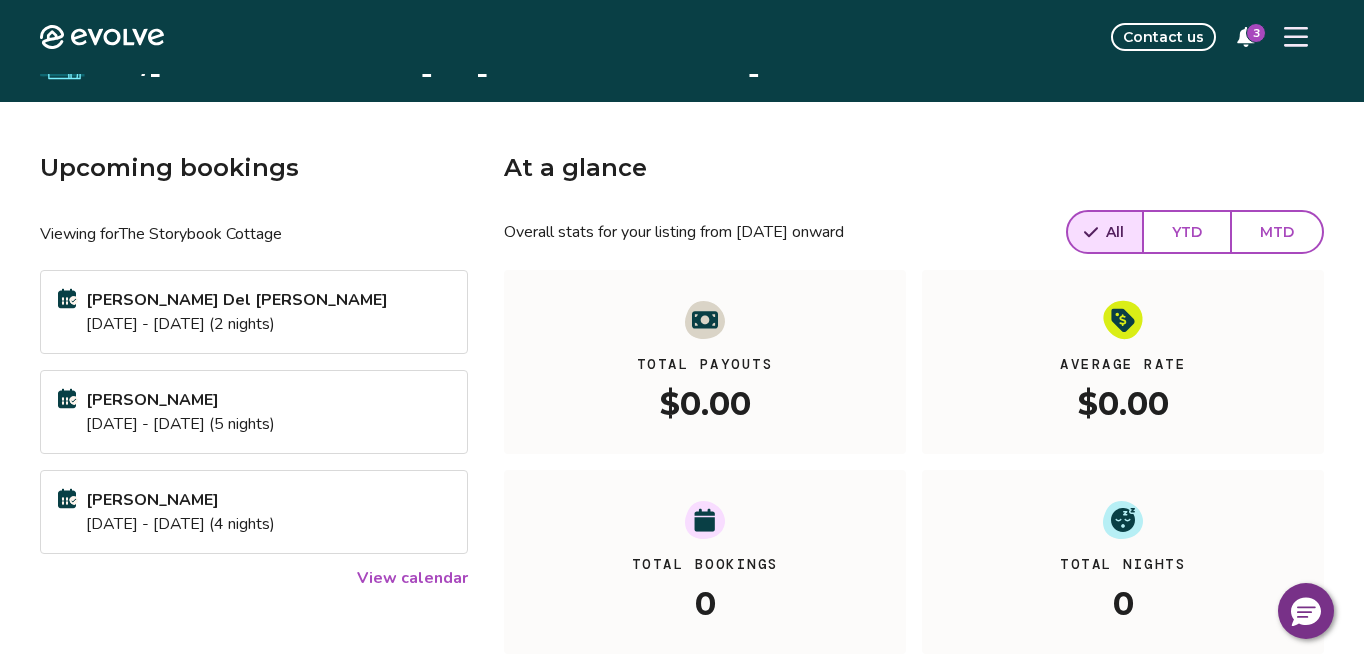 scroll, scrollTop: 0, scrollLeft: 0, axis: both 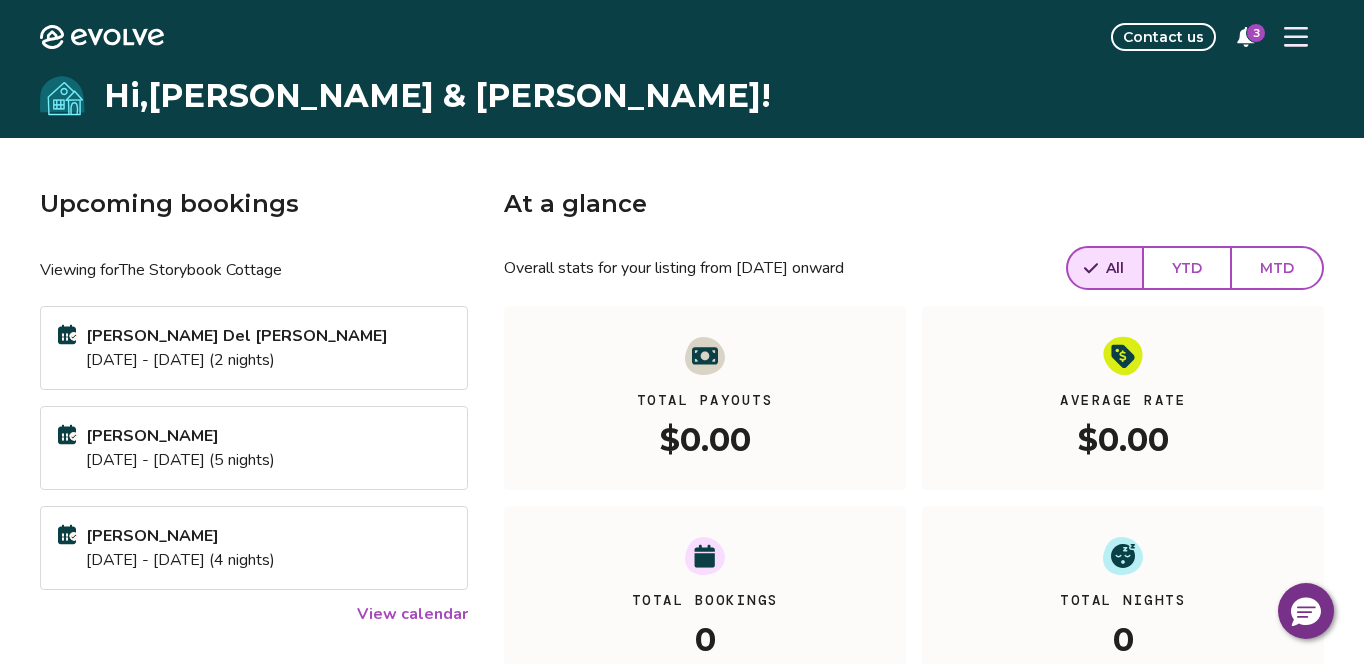 click 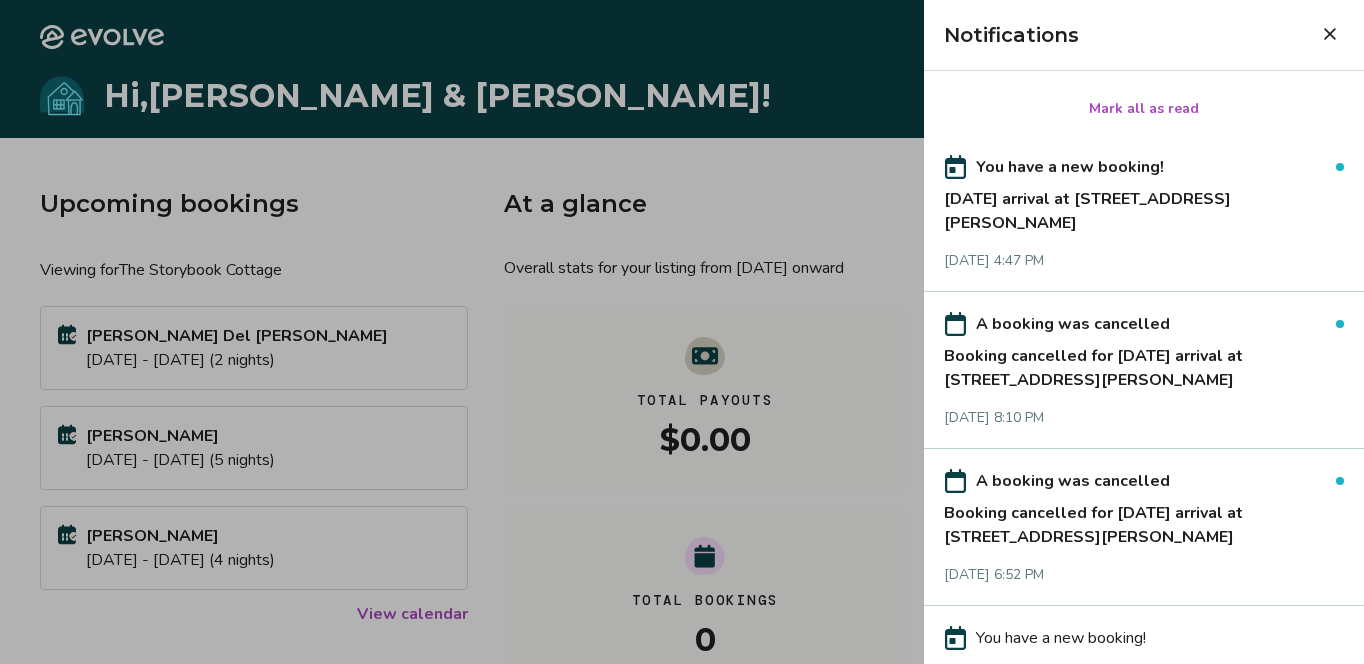 click 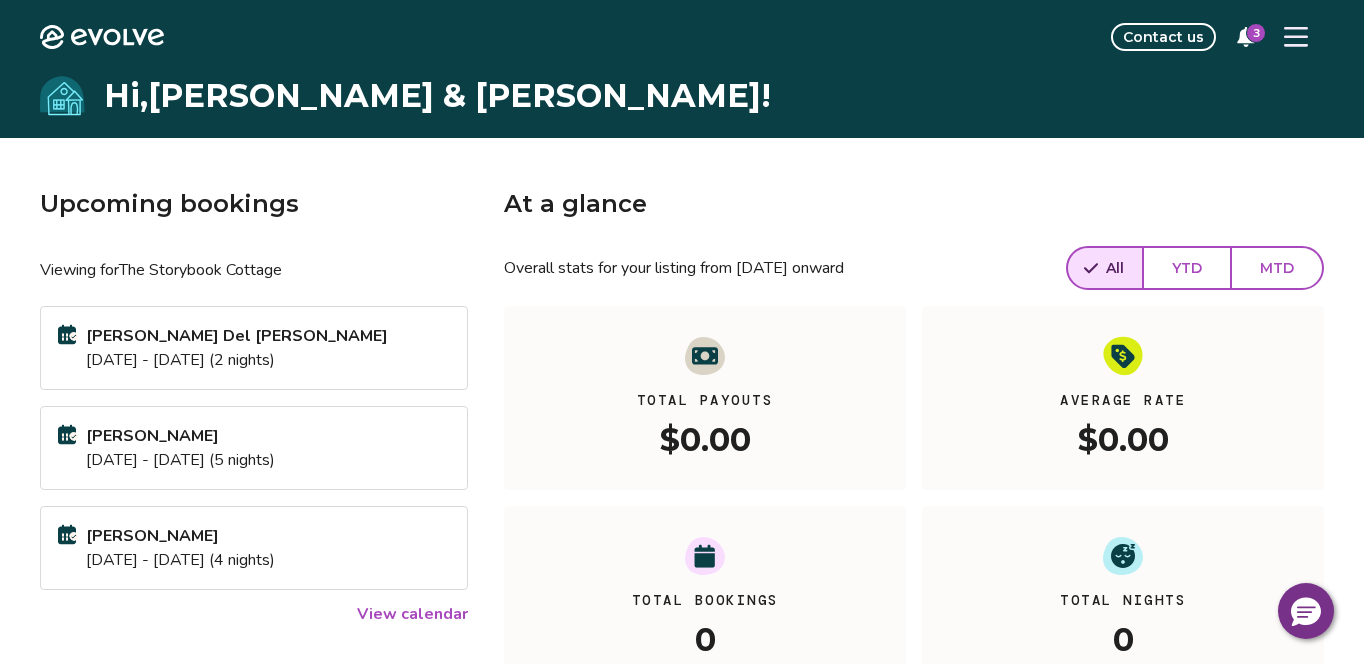 click 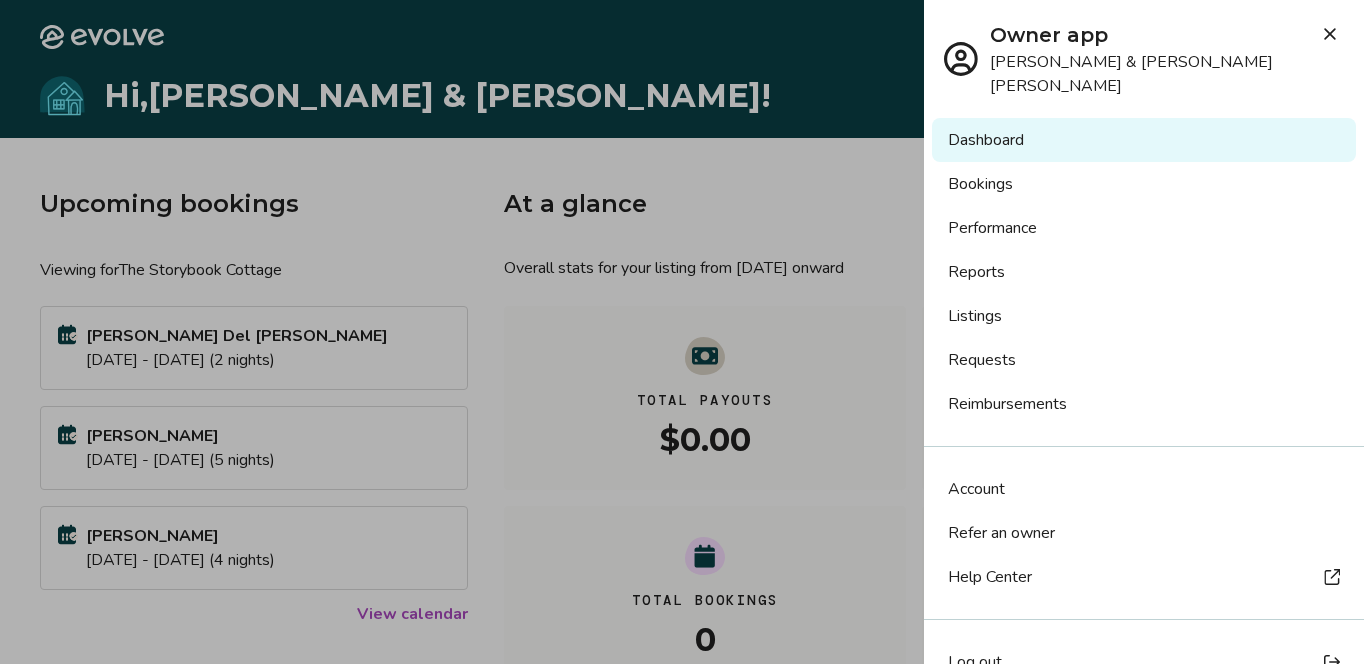 click on "Account" at bounding box center [976, 489] 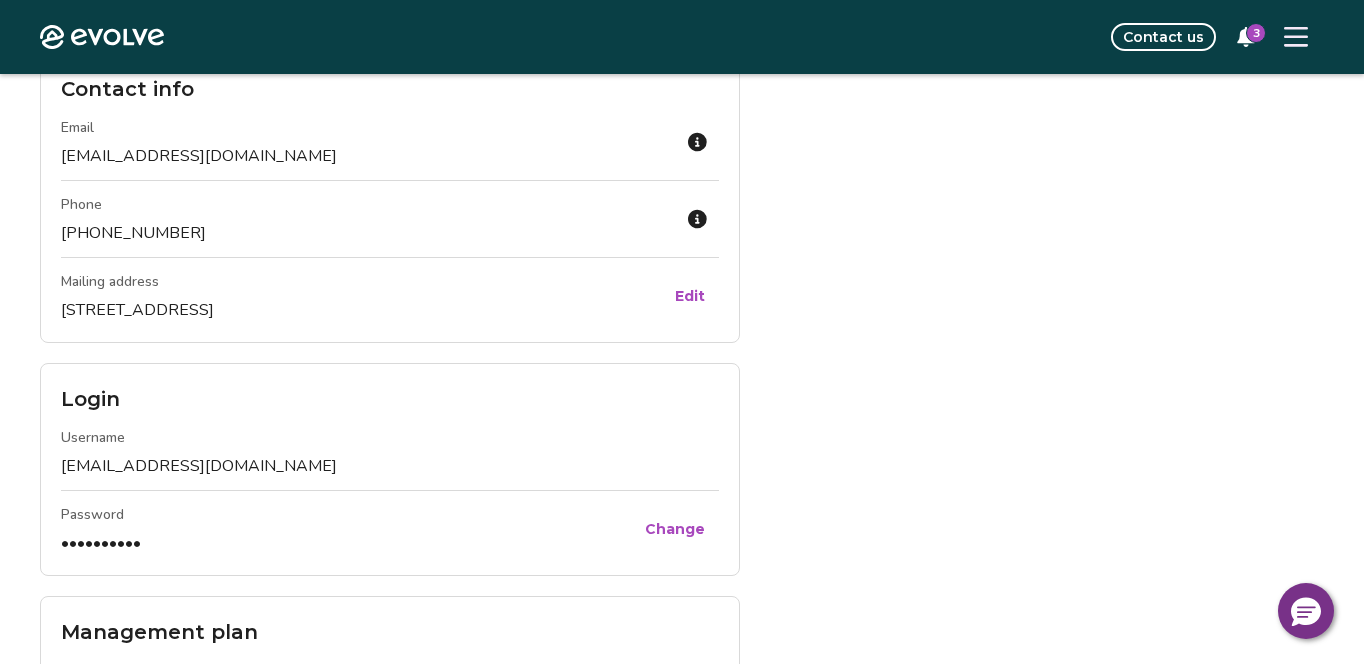 scroll, scrollTop: 0, scrollLeft: 0, axis: both 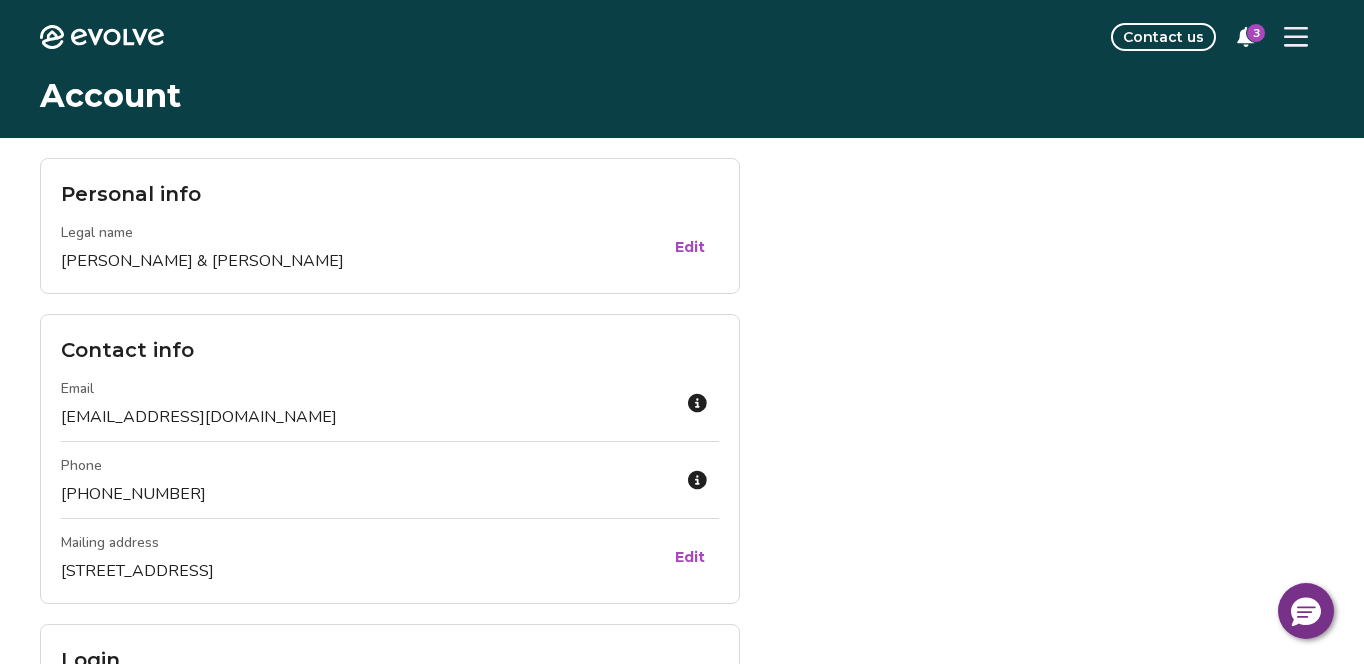 click 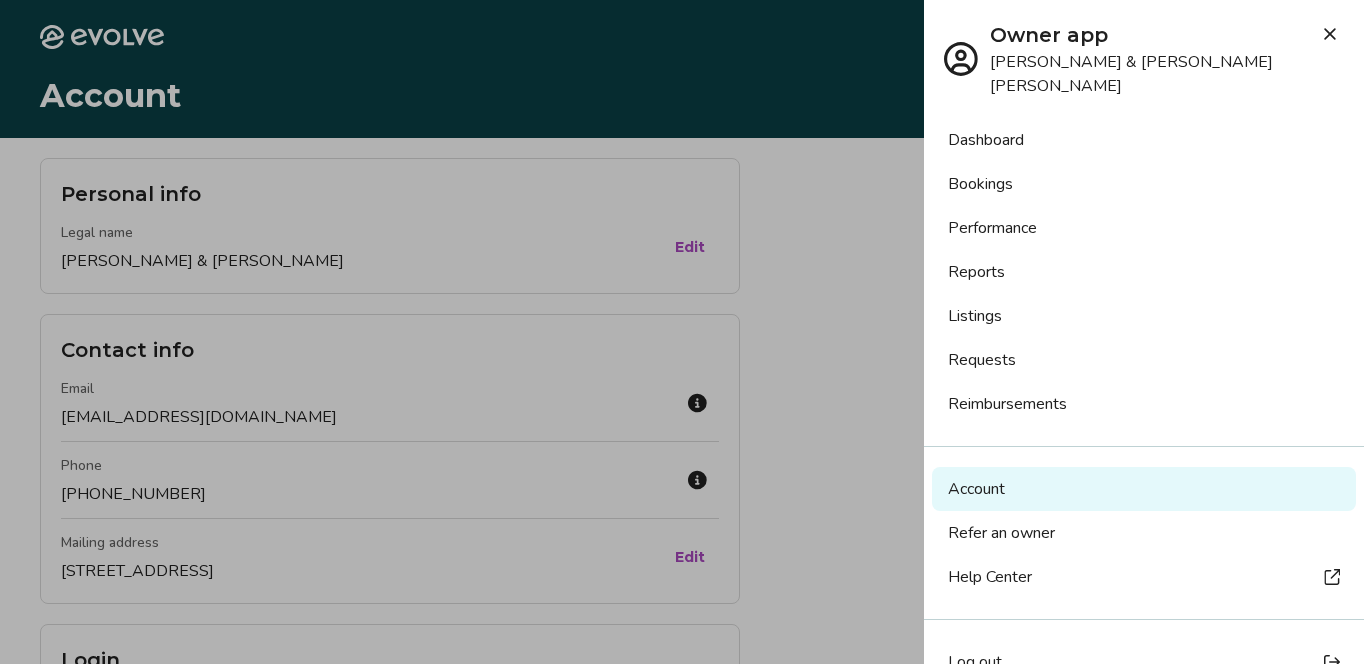 scroll, scrollTop: 16, scrollLeft: 0, axis: vertical 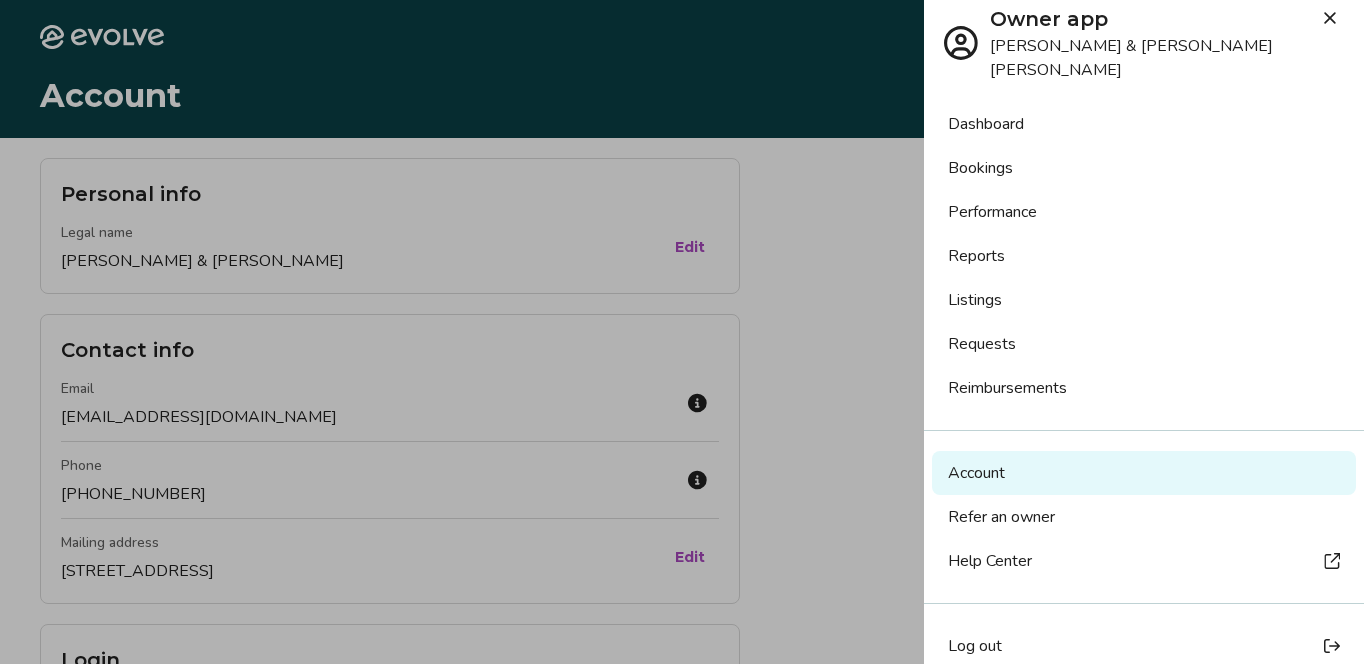 click on "Log out" at bounding box center (1144, 646) 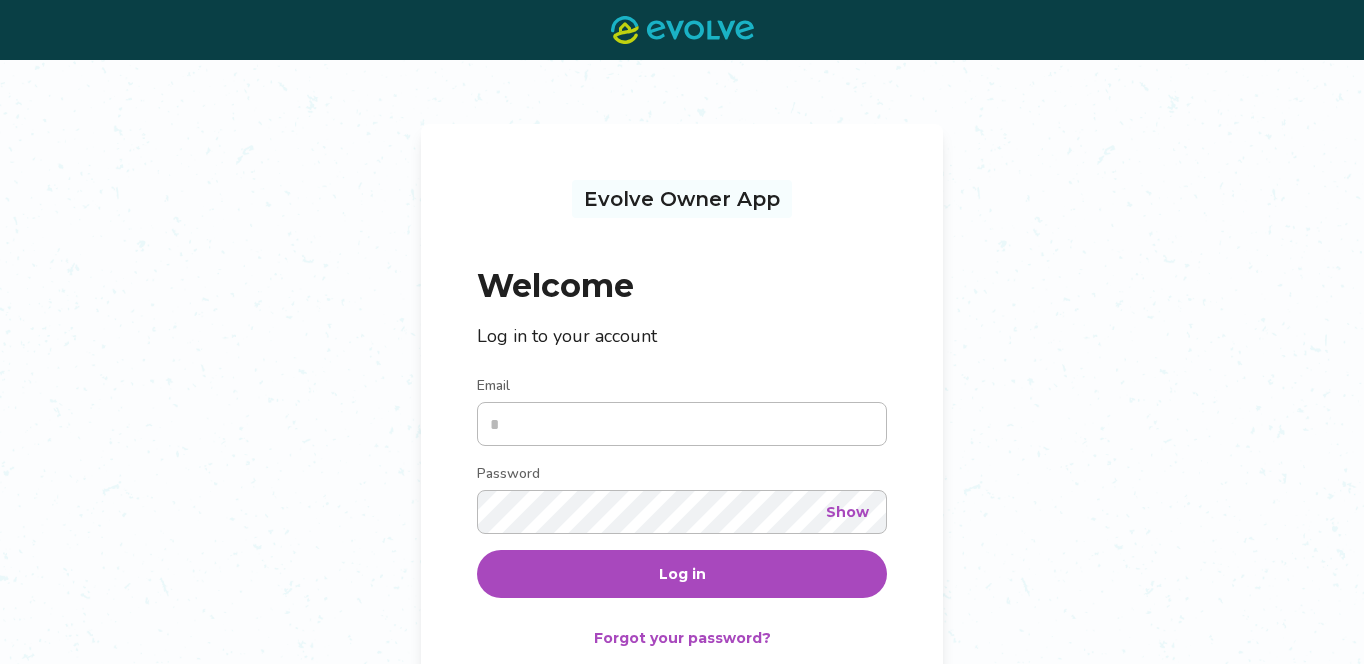 scroll, scrollTop: 0, scrollLeft: 0, axis: both 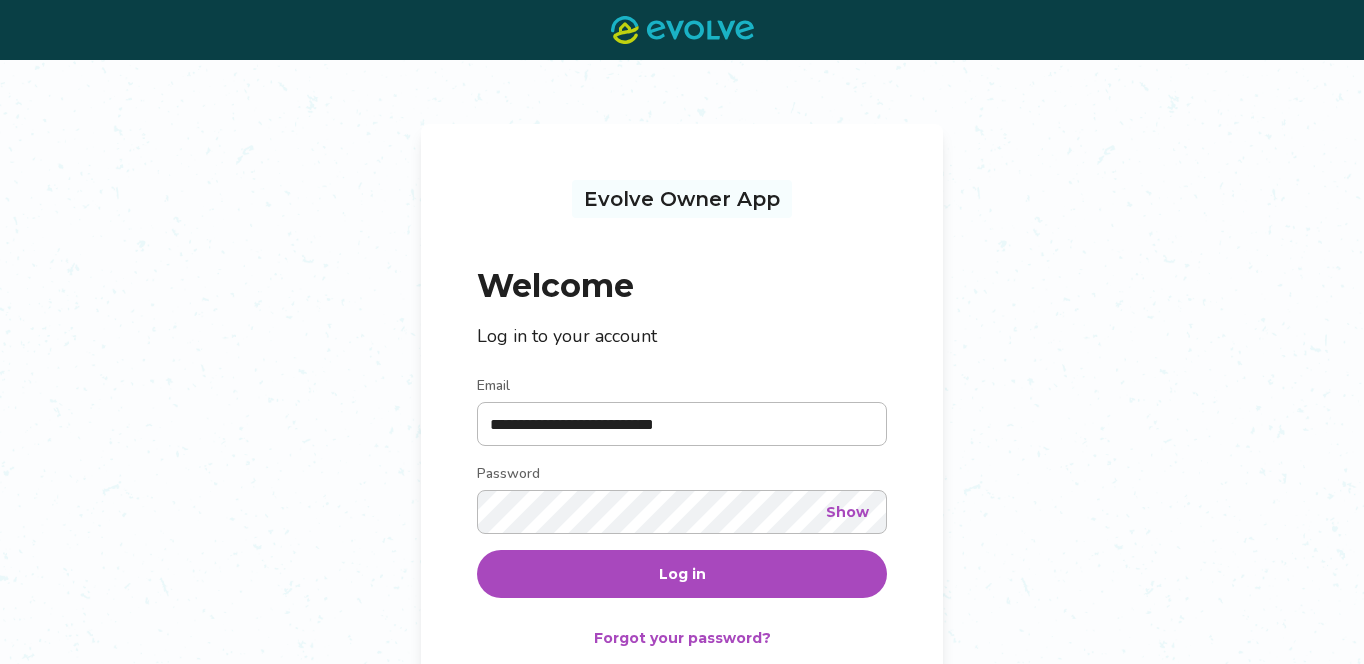 click on "Log in" at bounding box center [682, 574] 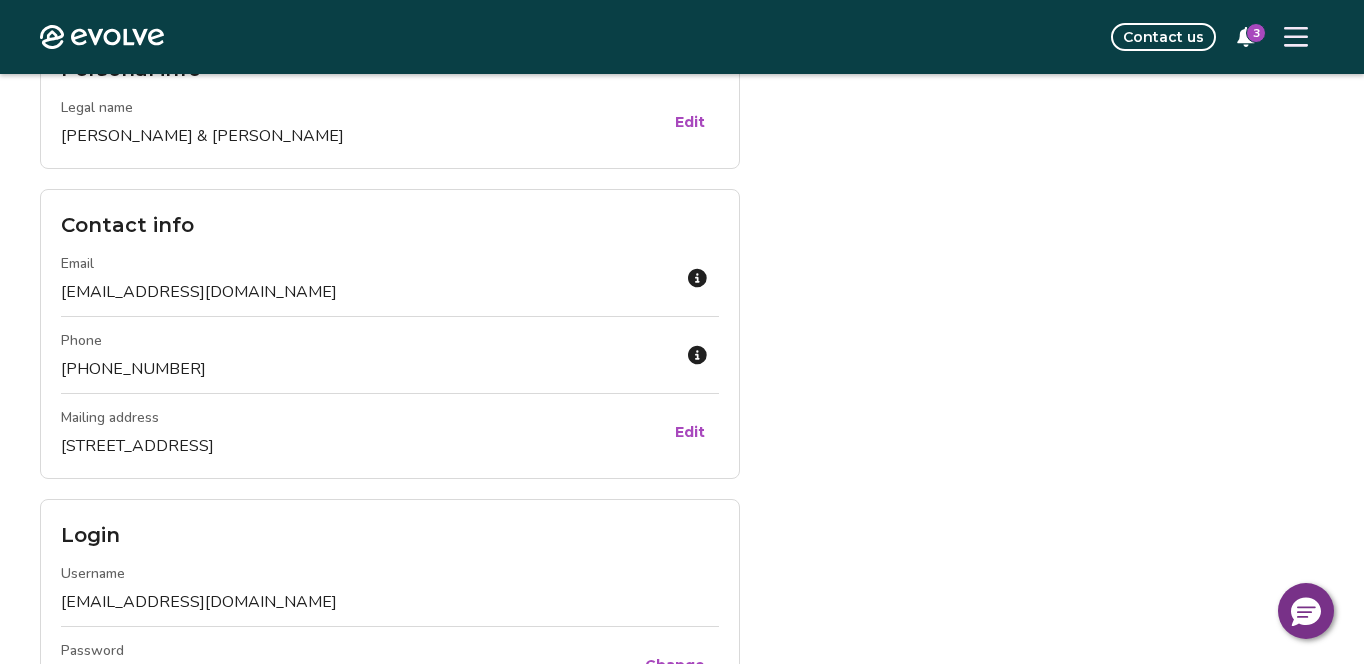 scroll, scrollTop: 0, scrollLeft: 0, axis: both 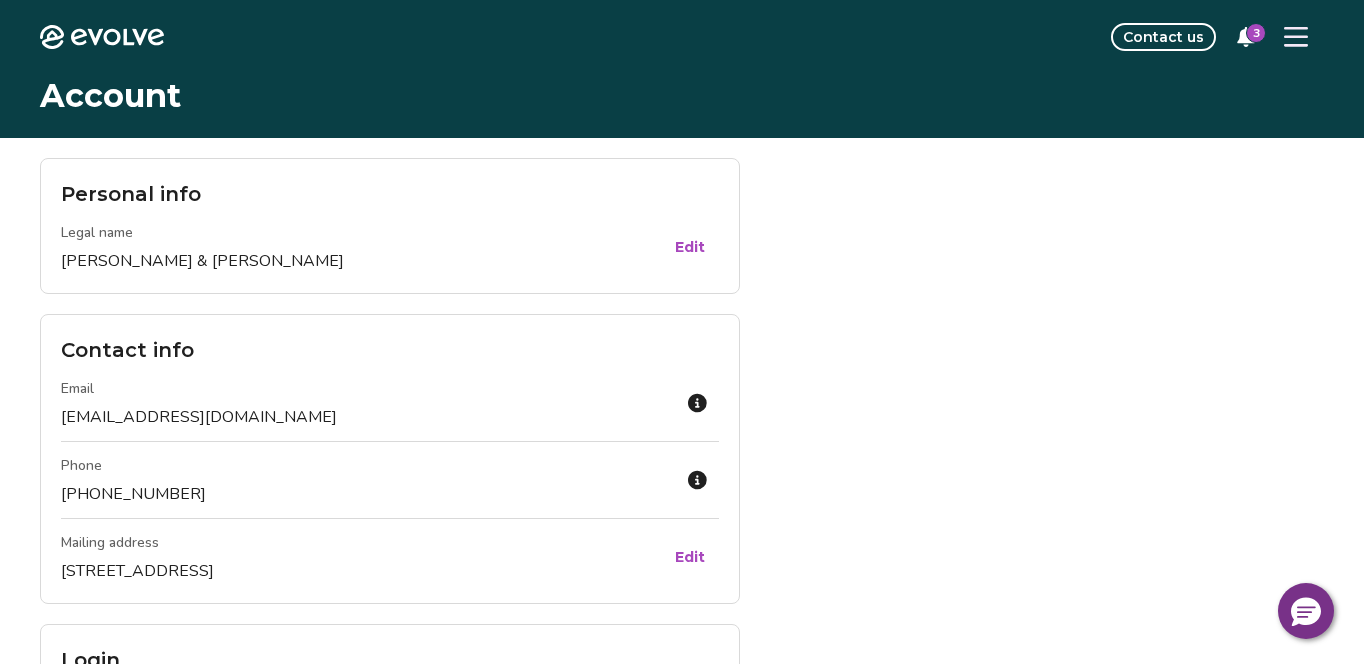 click on "3" at bounding box center [1256, 33] 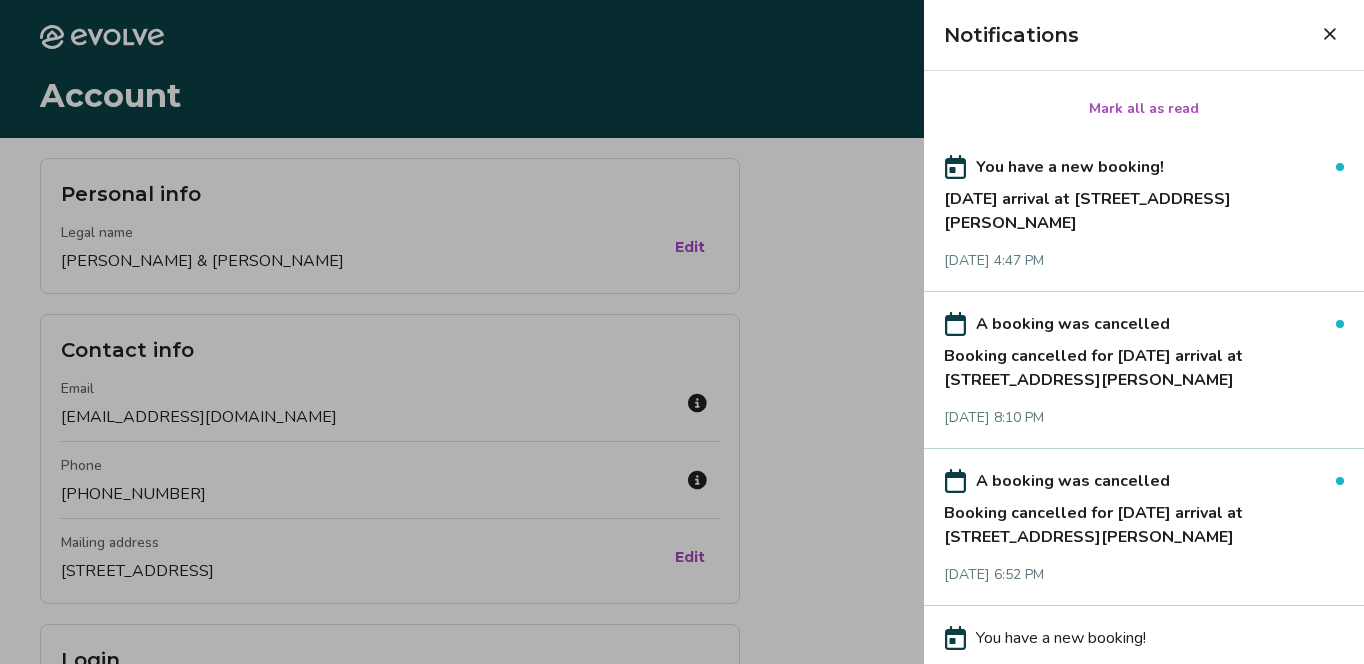 click 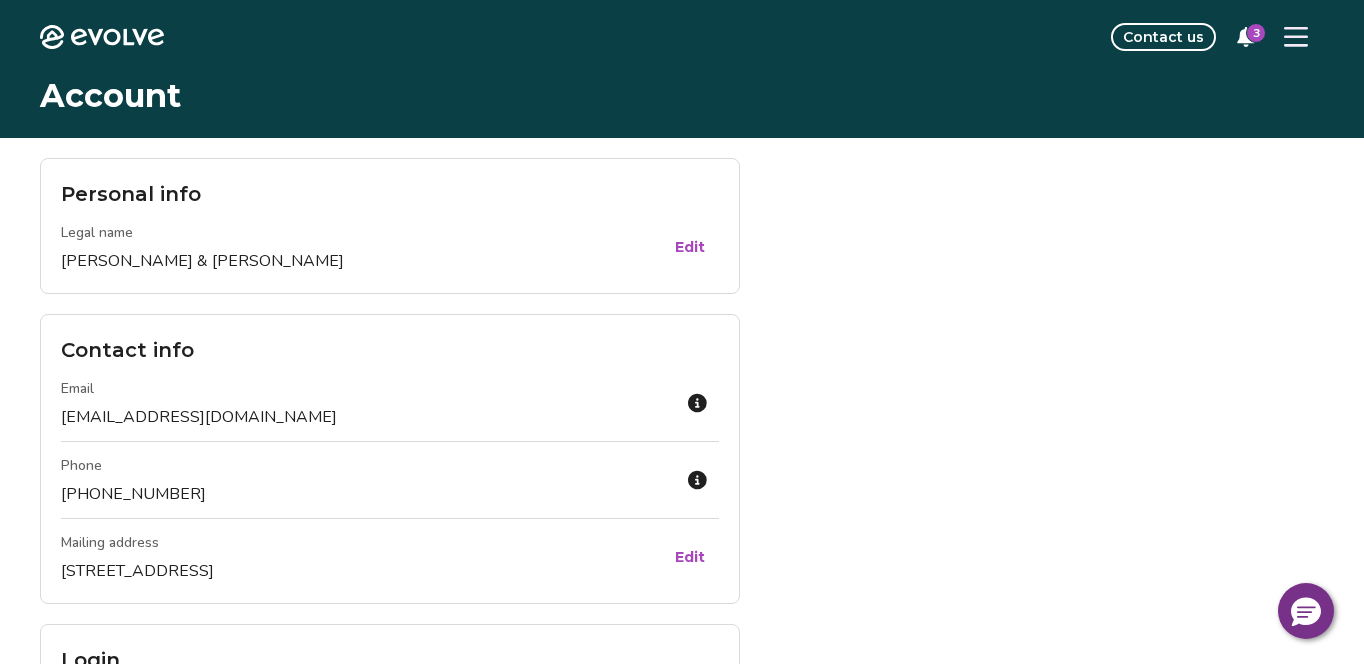 click 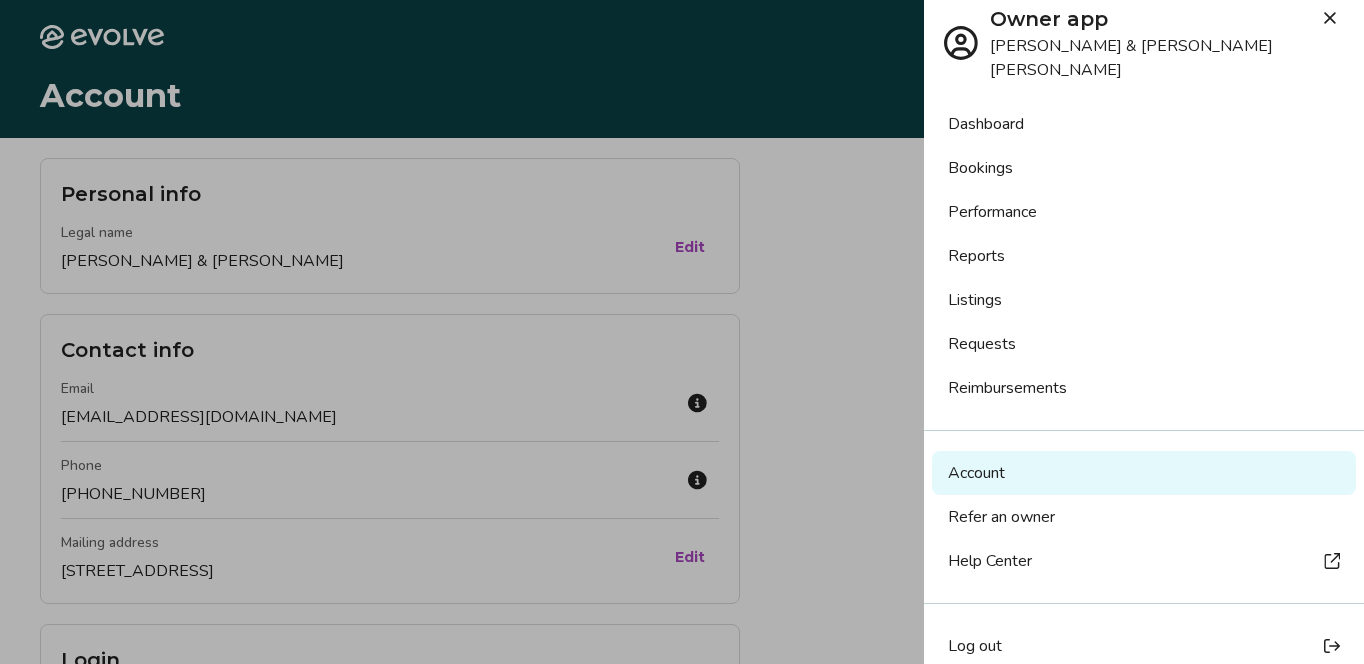 scroll, scrollTop: 0, scrollLeft: 0, axis: both 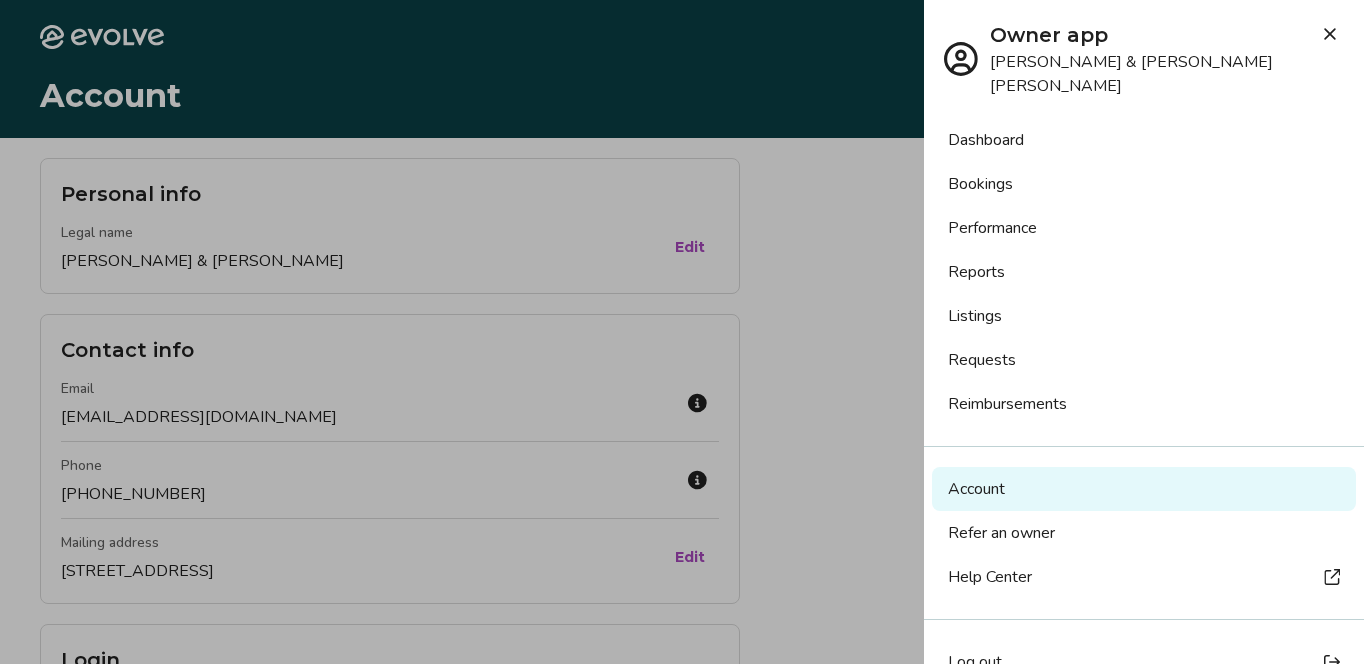 click on "Log out" at bounding box center (975, 662) 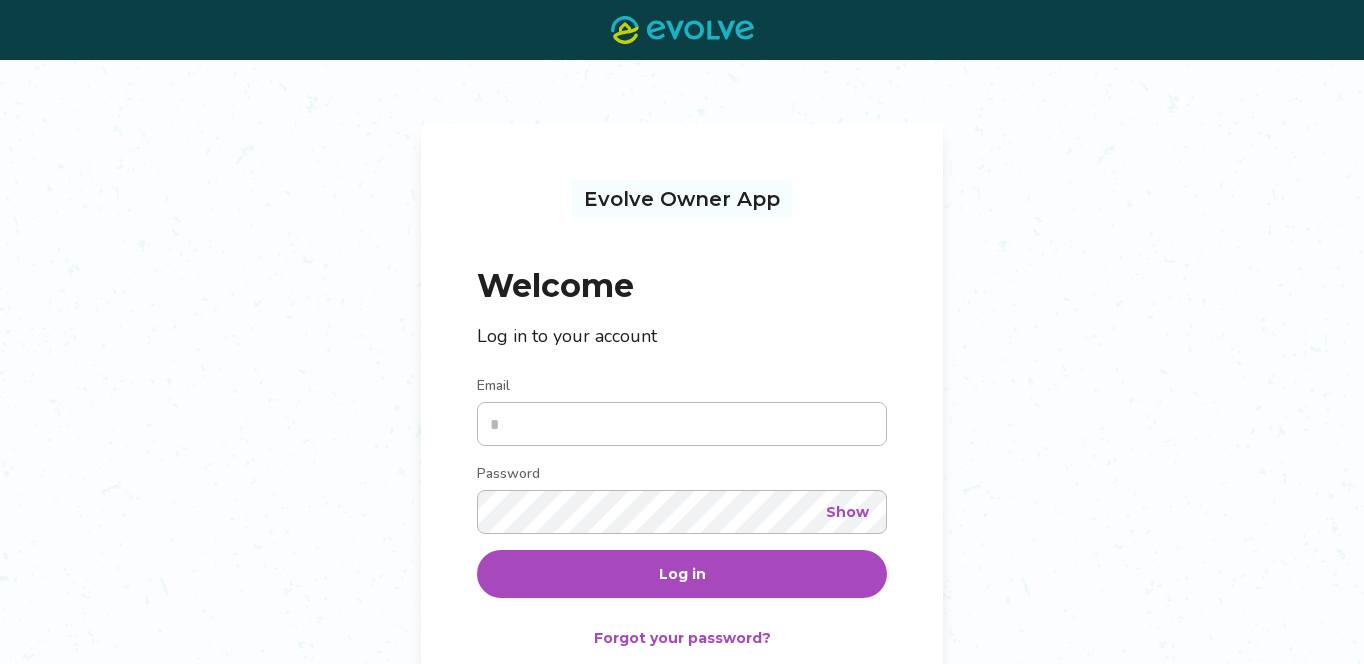 scroll, scrollTop: 0, scrollLeft: 0, axis: both 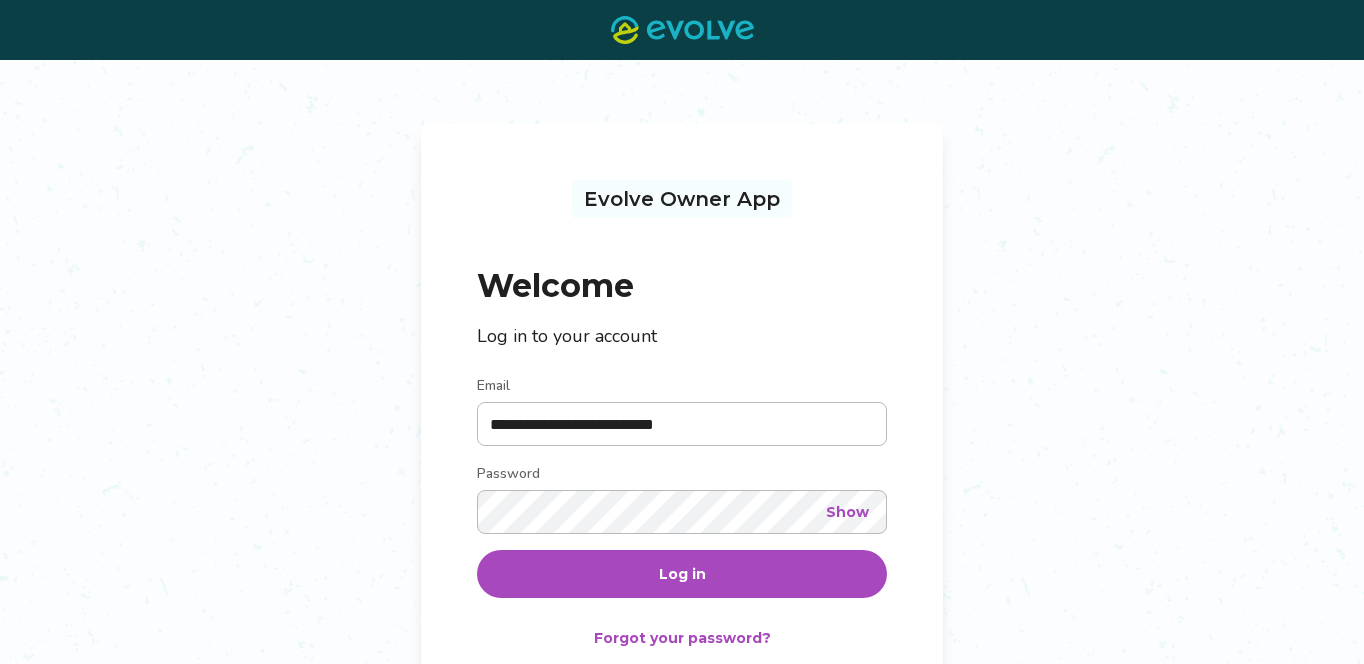 click on "**********" at bounding box center (682, 473) 